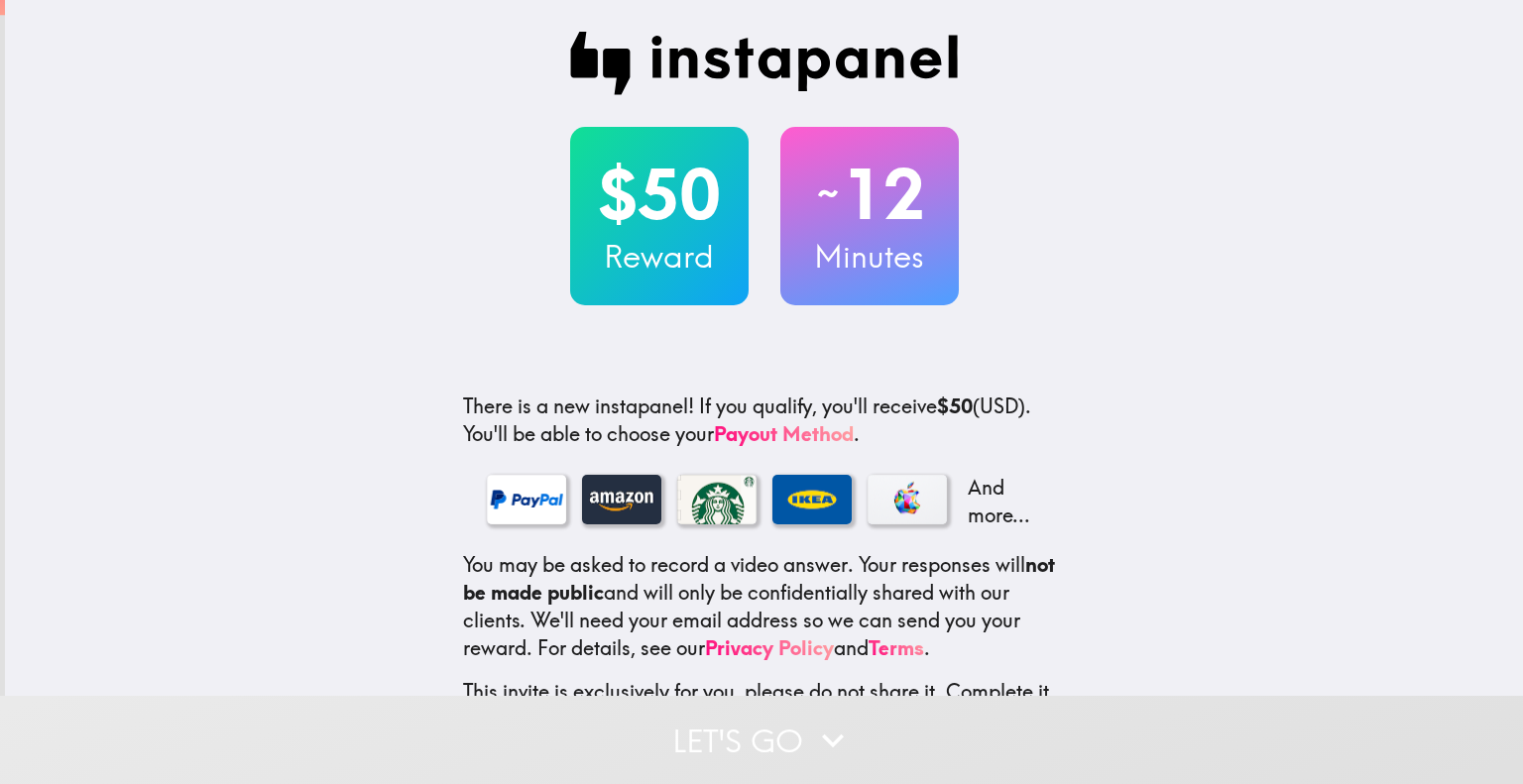scroll, scrollTop: 0, scrollLeft: 0, axis: both 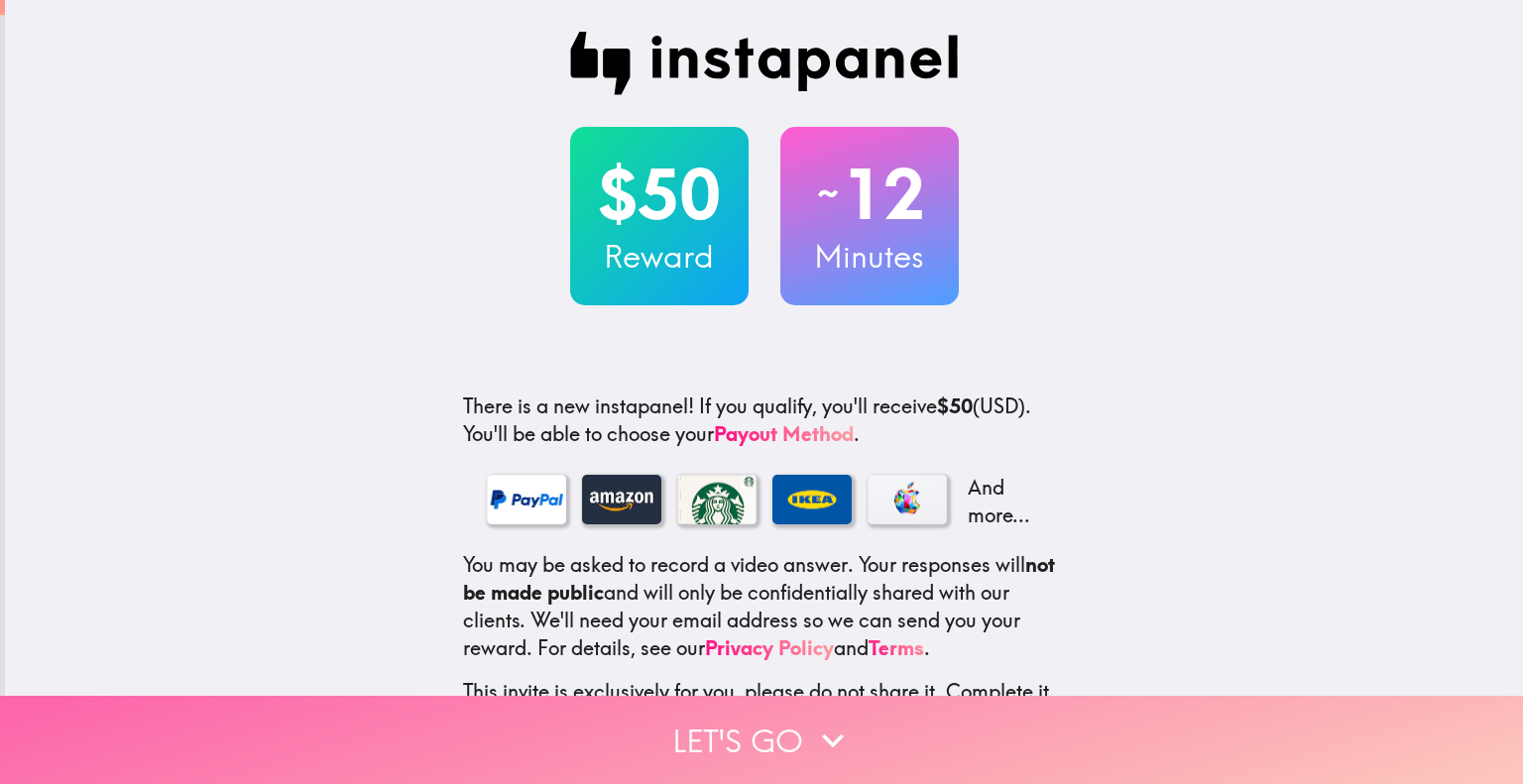 click 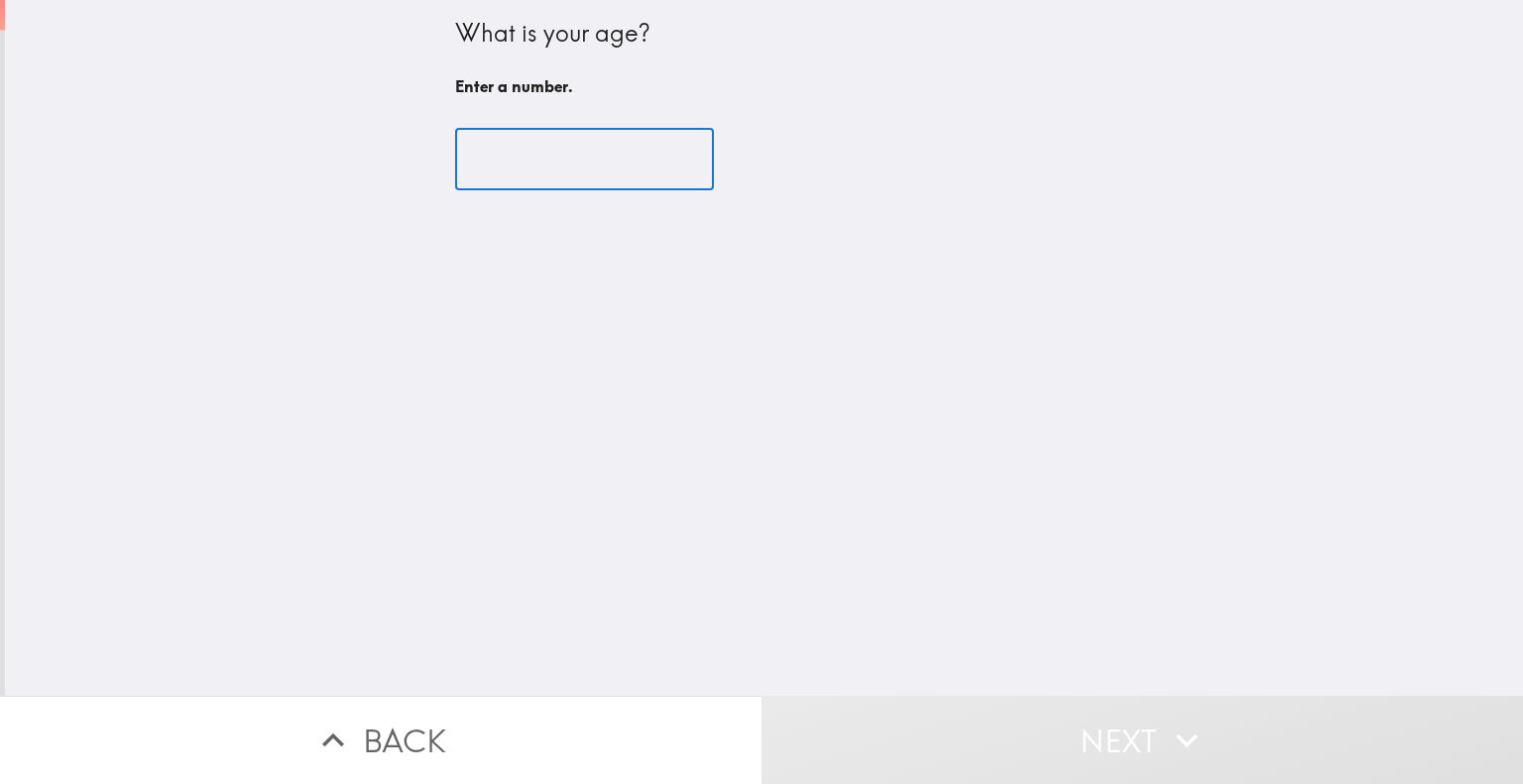 click at bounding box center (584, 160) 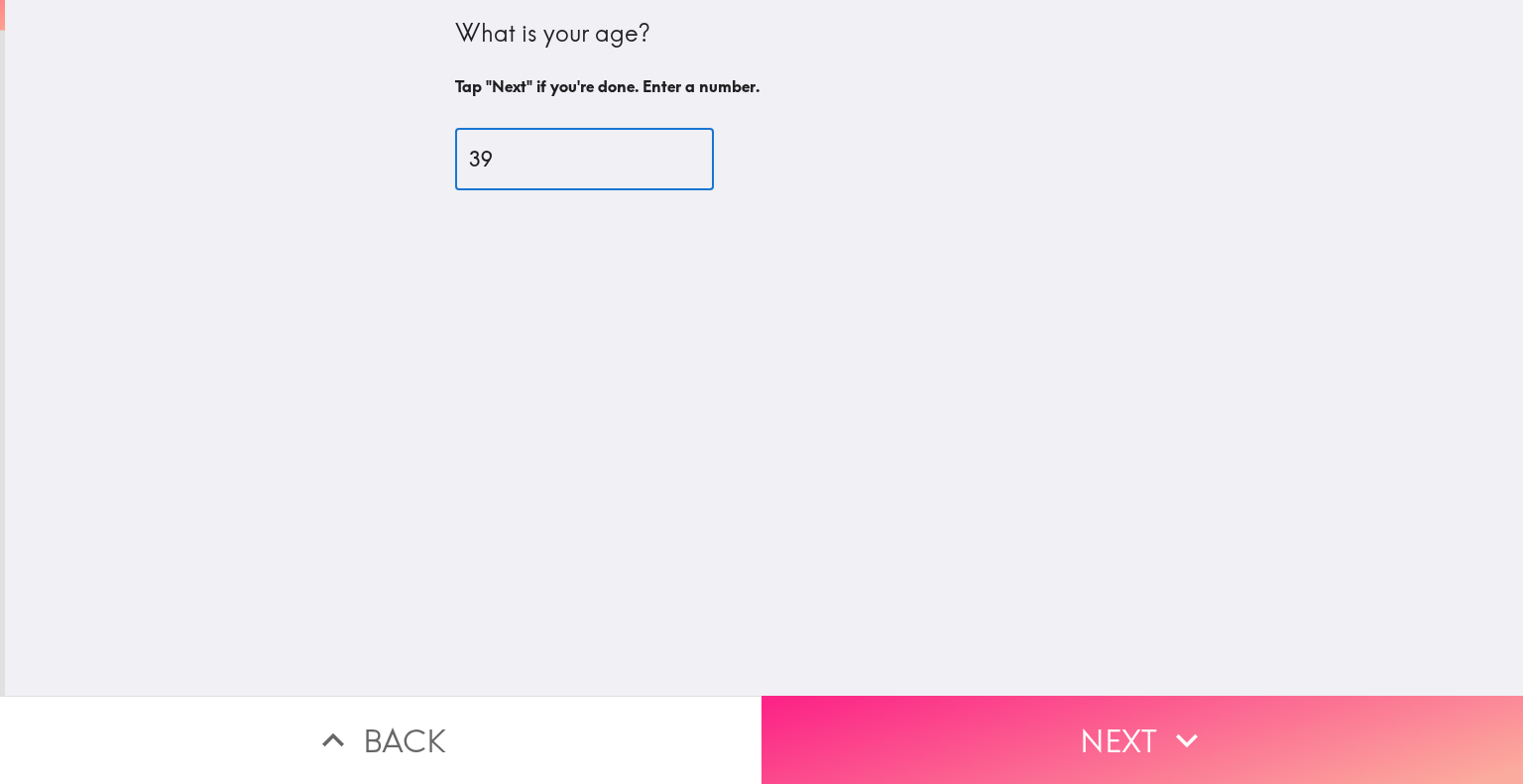 type on "39" 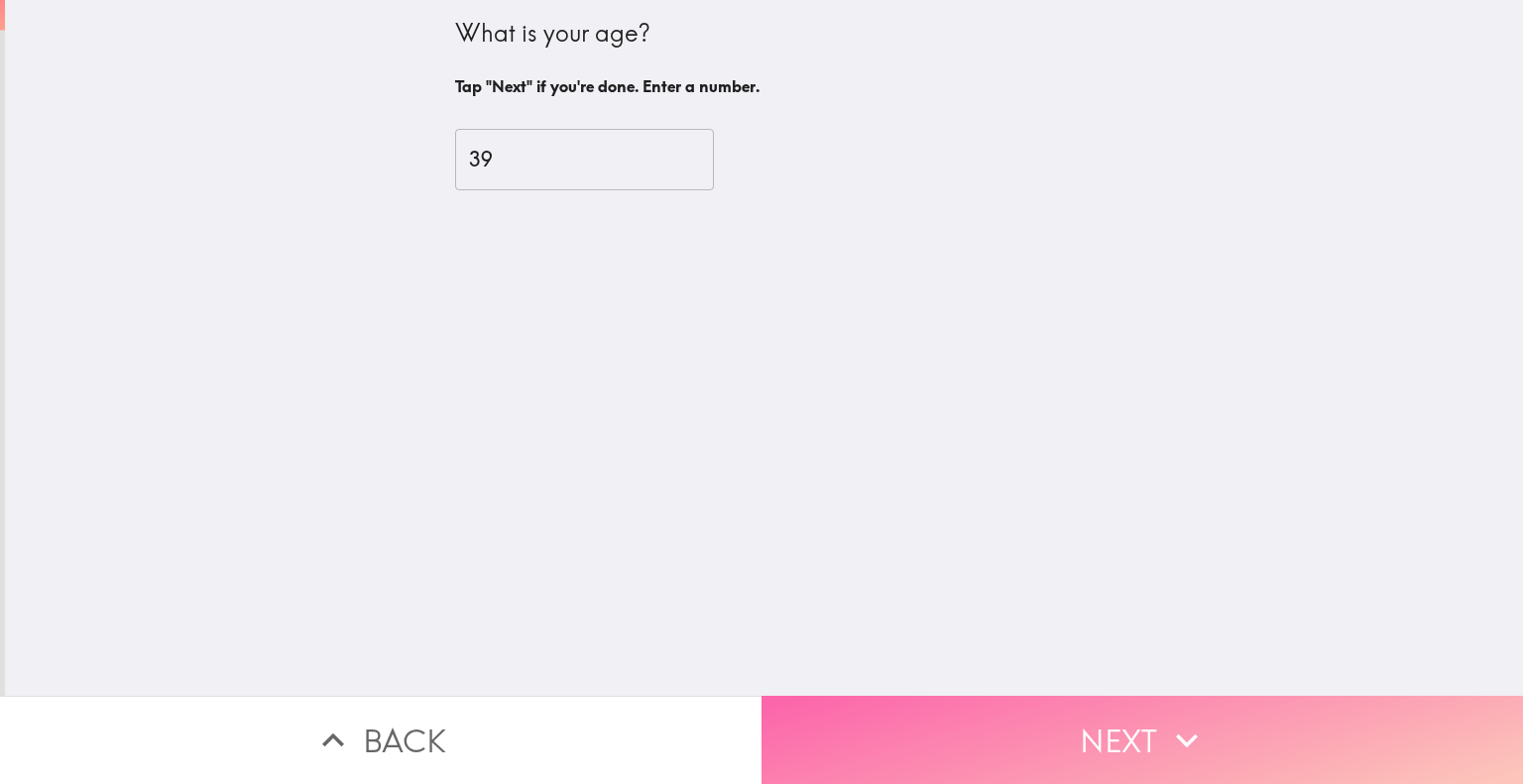 click on "Next" at bounding box center (1142, 739) 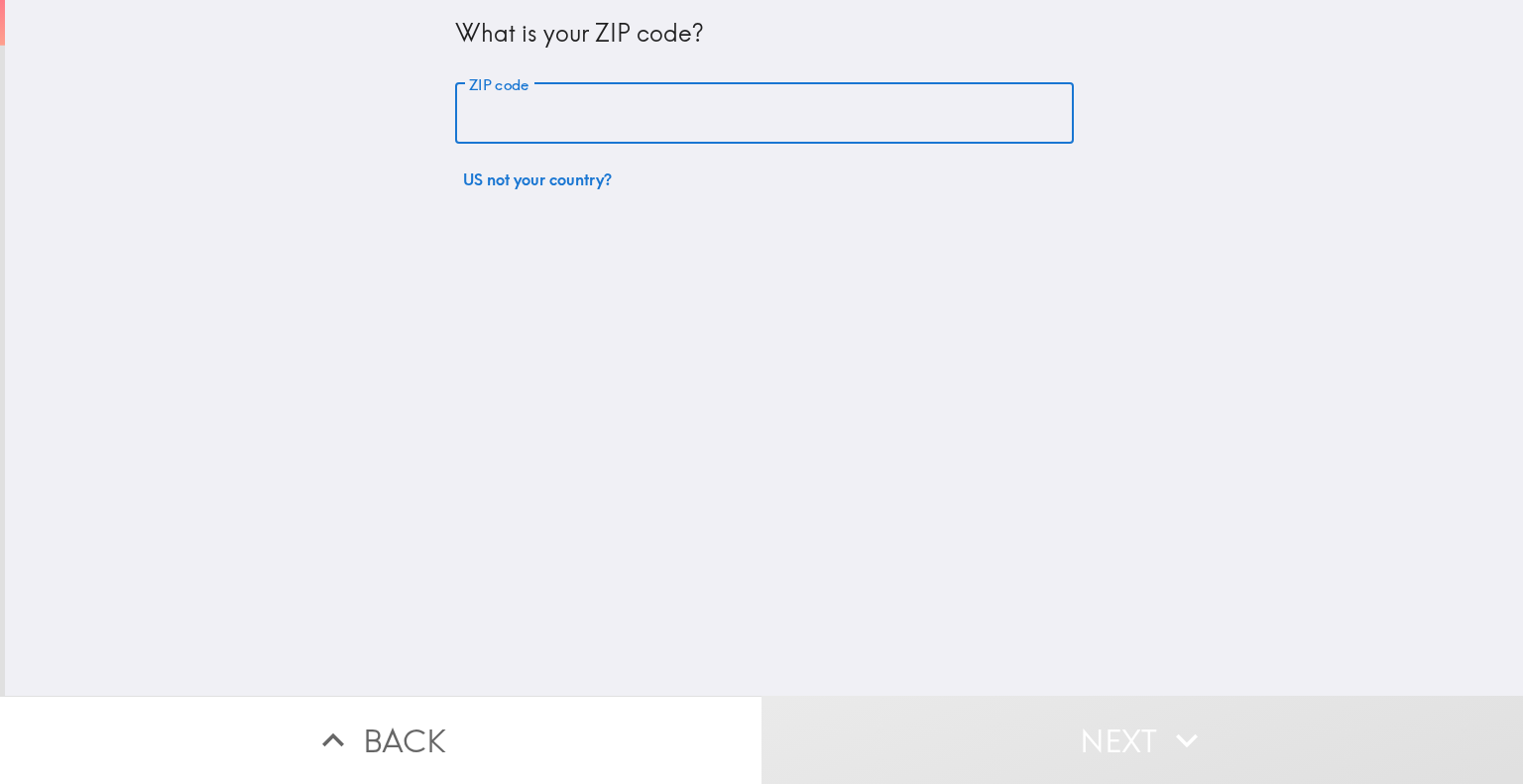 click on "ZIP code" at bounding box center [764, 114] 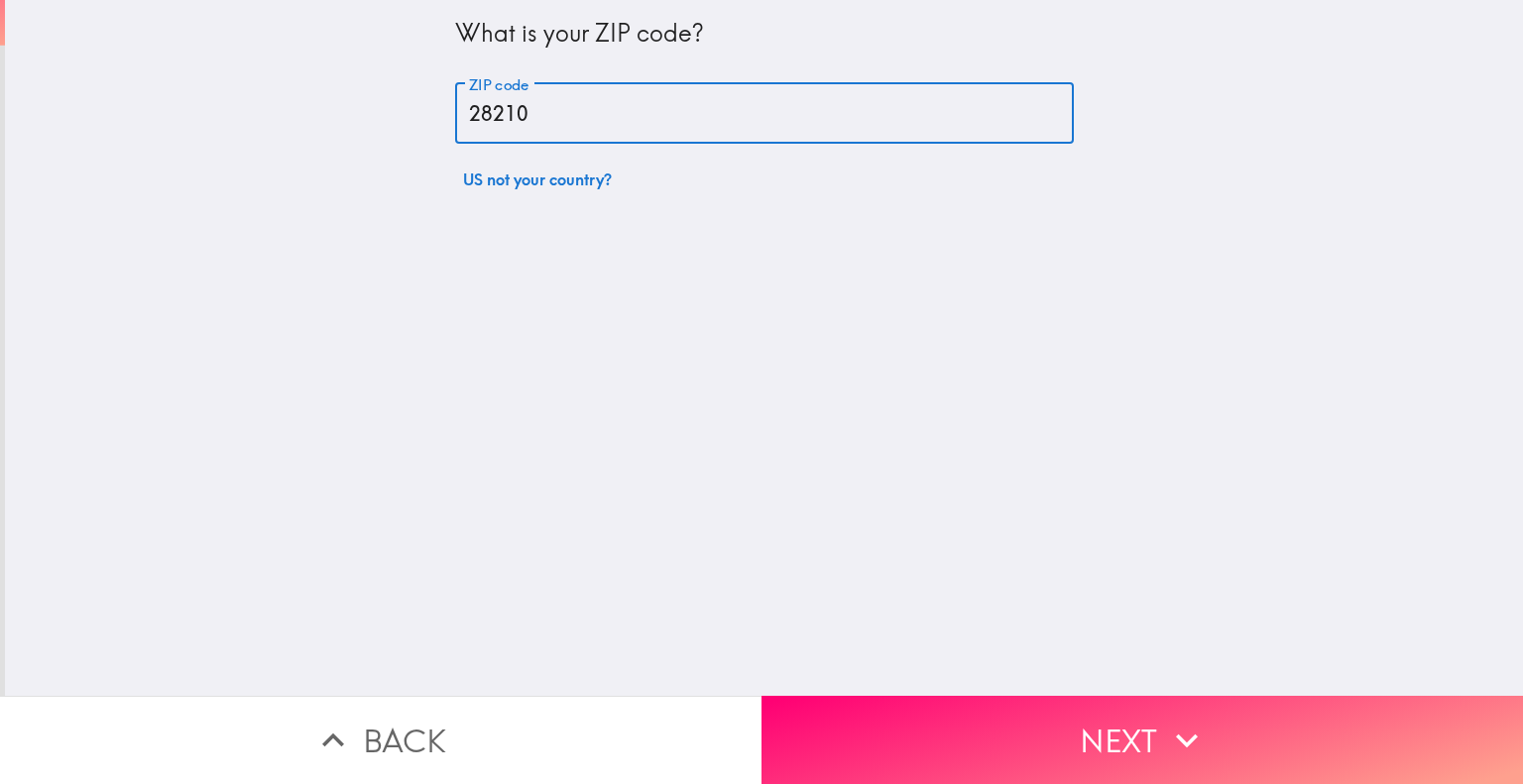 type on "28210" 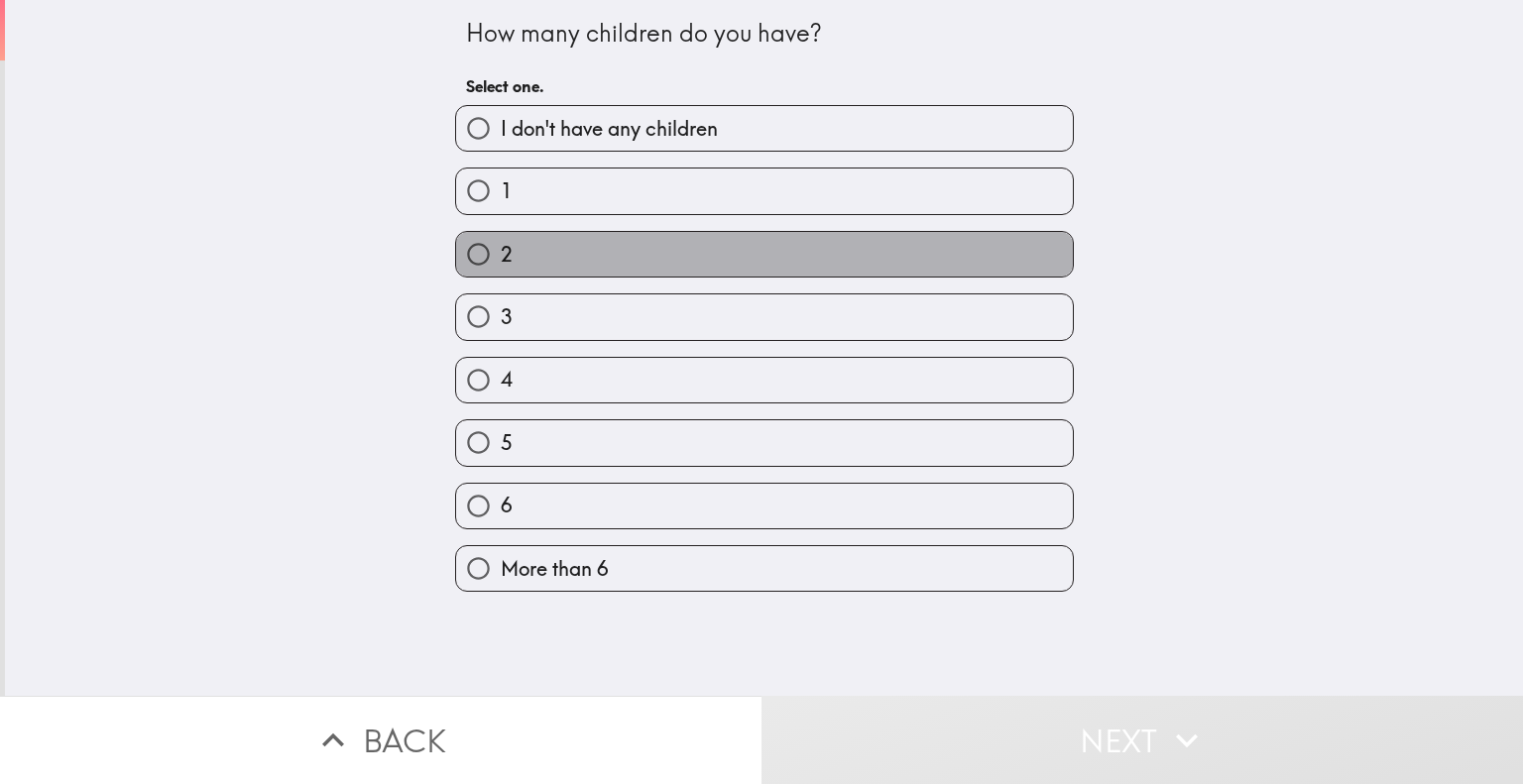 click on "2" at bounding box center (764, 254) 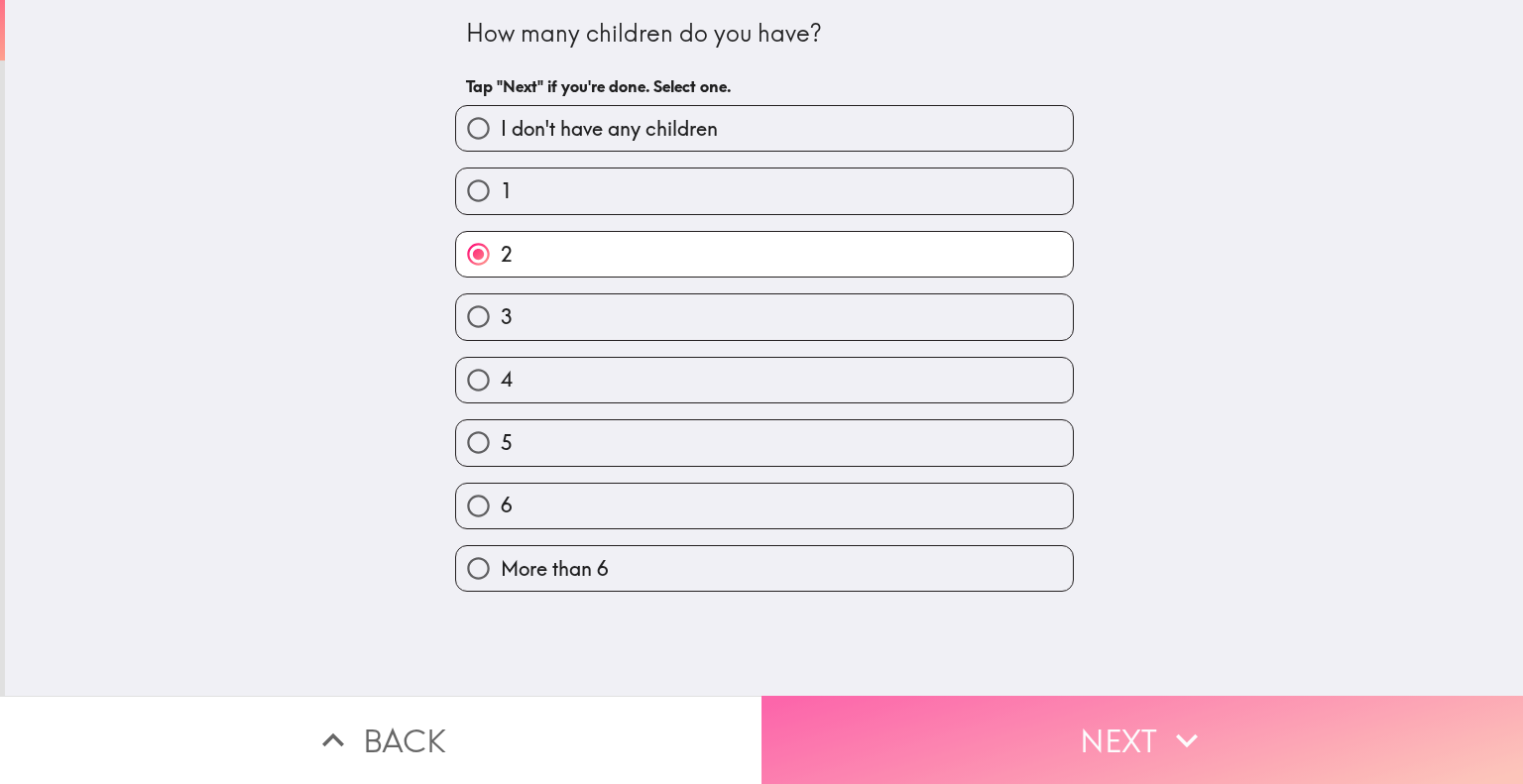 click on "Next" at bounding box center (1142, 739) 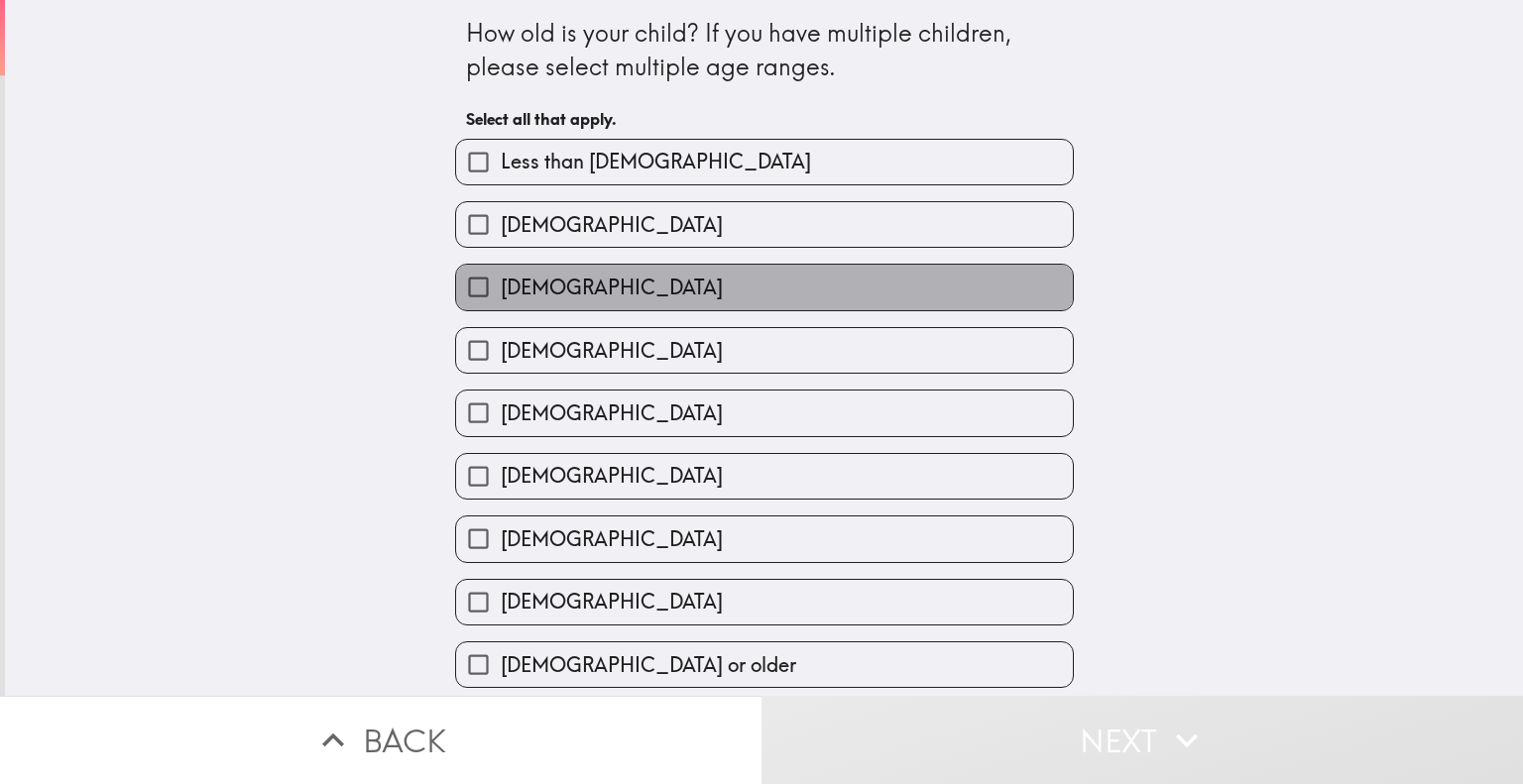 click on "[DEMOGRAPHIC_DATA]" at bounding box center [612, 287] 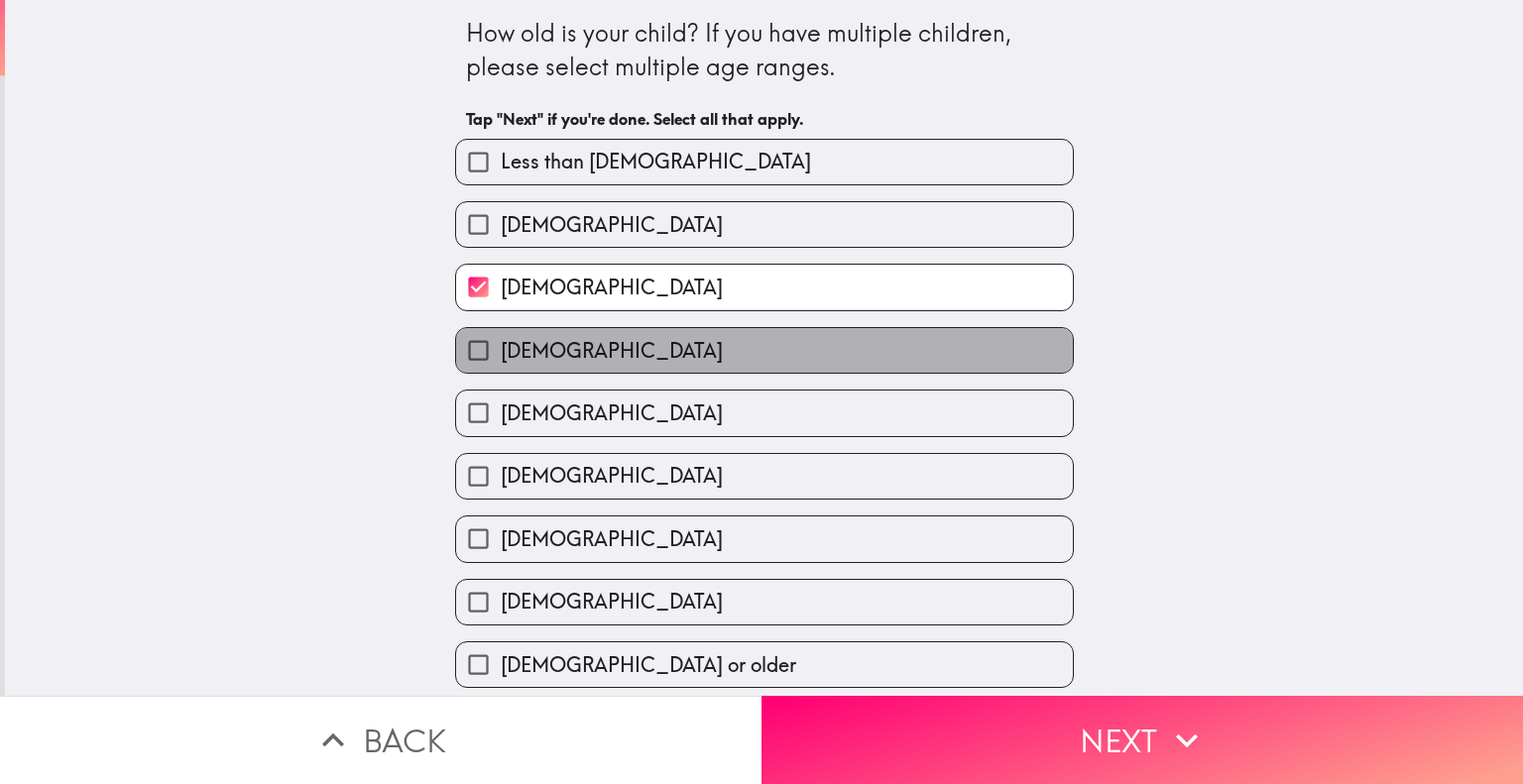 click on "[DEMOGRAPHIC_DATA]" at bounding box center (612, 351) 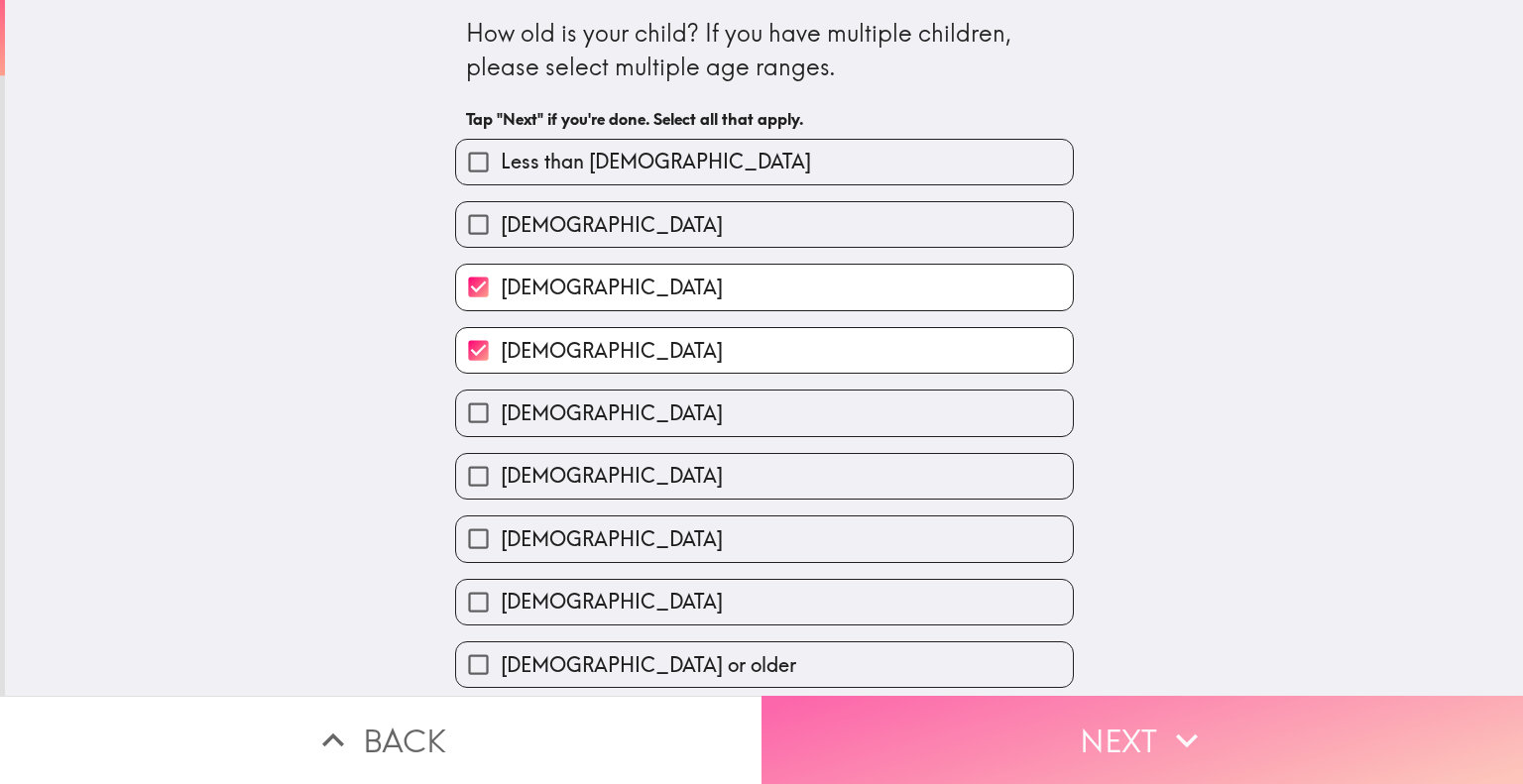 click on "Next" at bounding box center [1142, 739] 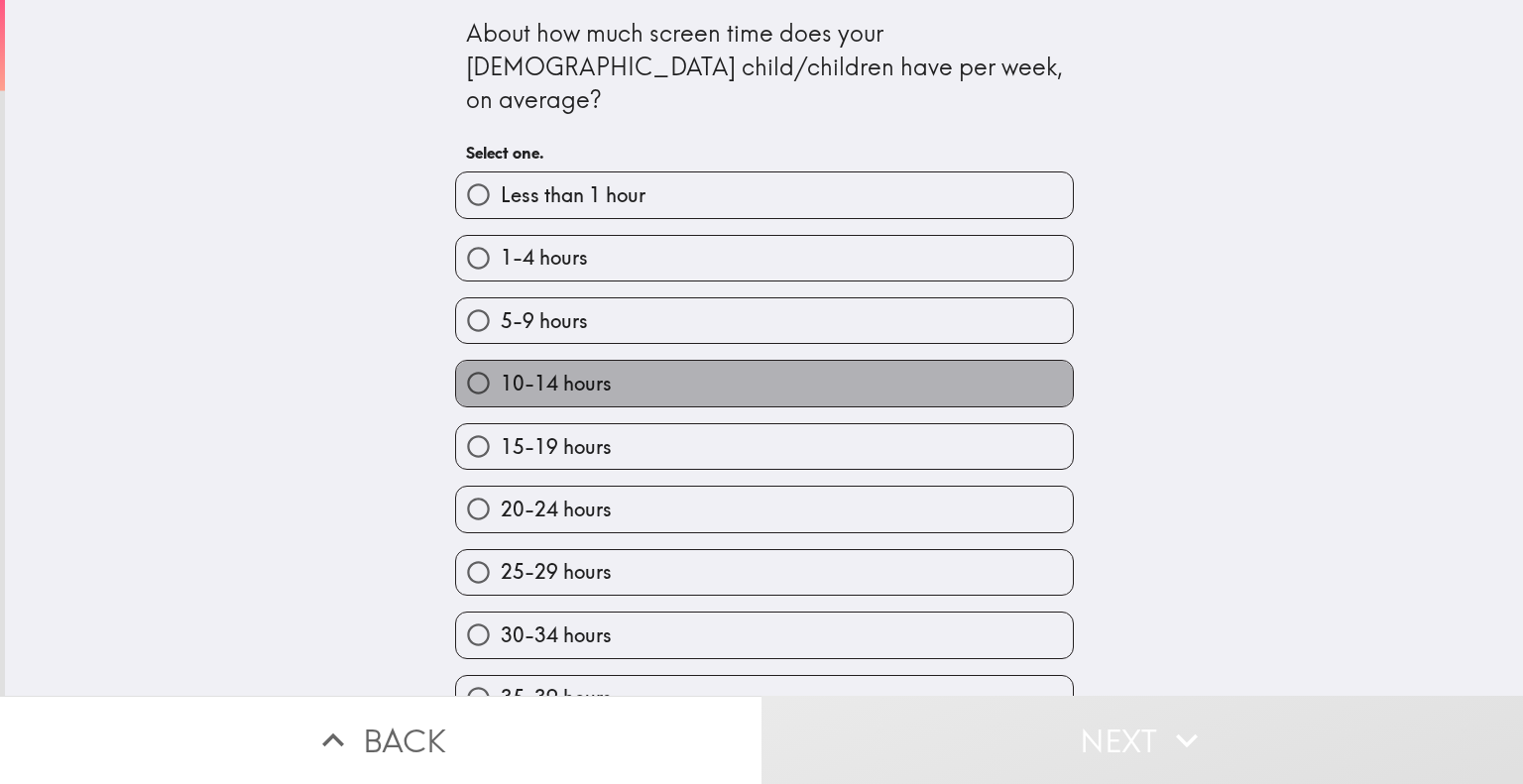 click on "10-14 hours" at bounding box center [764, 383] 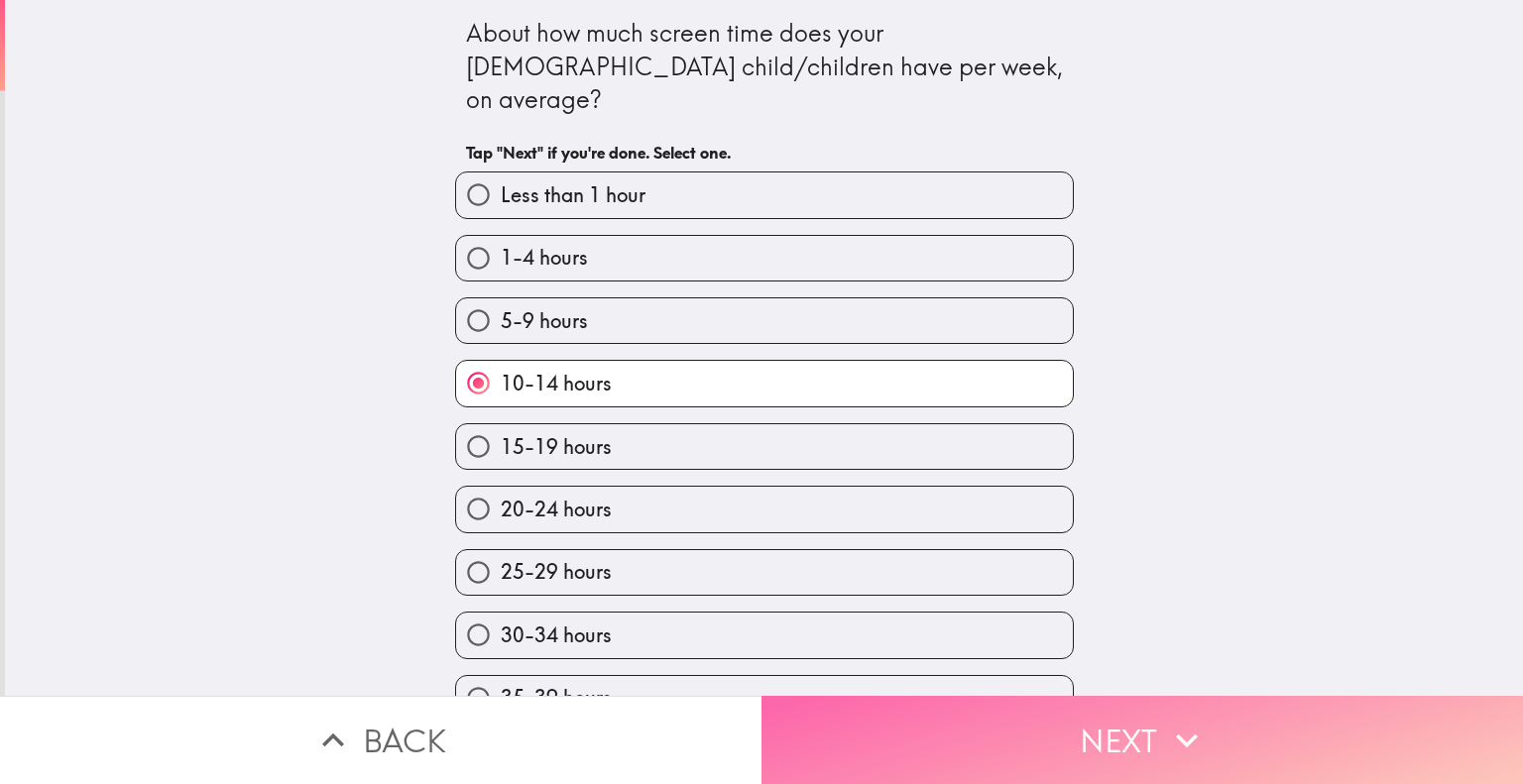 click on "Next" at bounding box center [1142, 739] 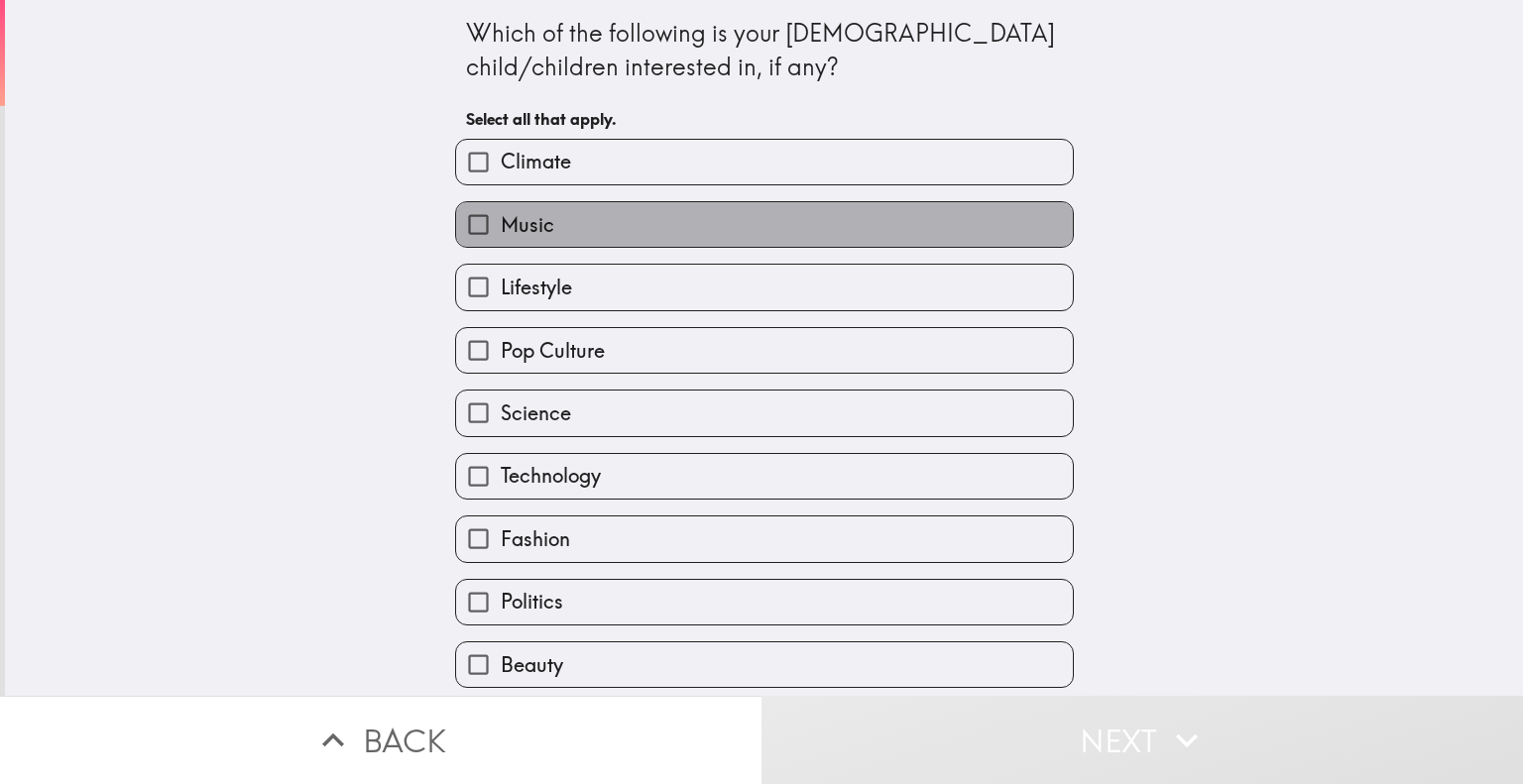 click on "Music" at bounding box center [764, 224] 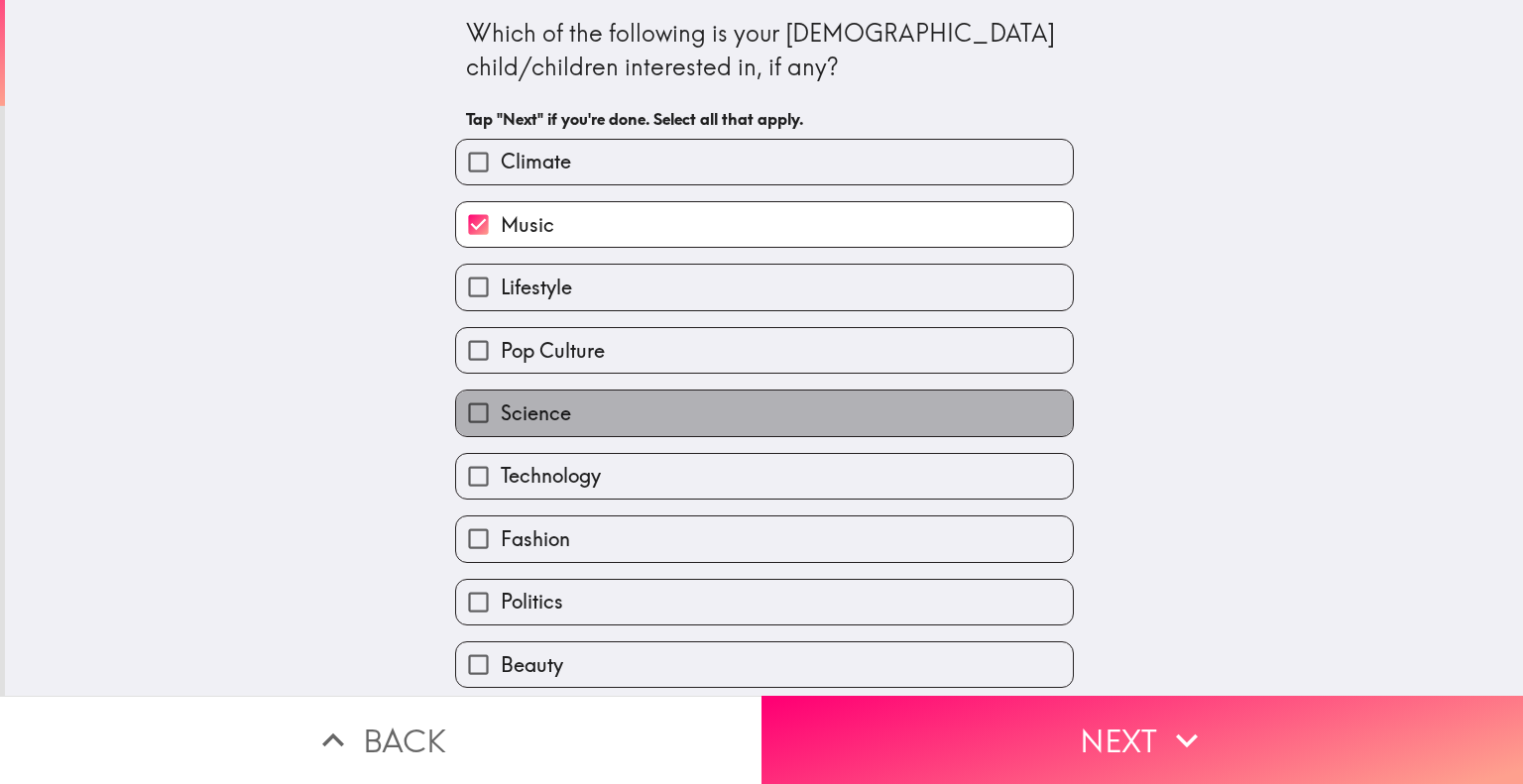 click on "Science" at bounding box center [764, 412] 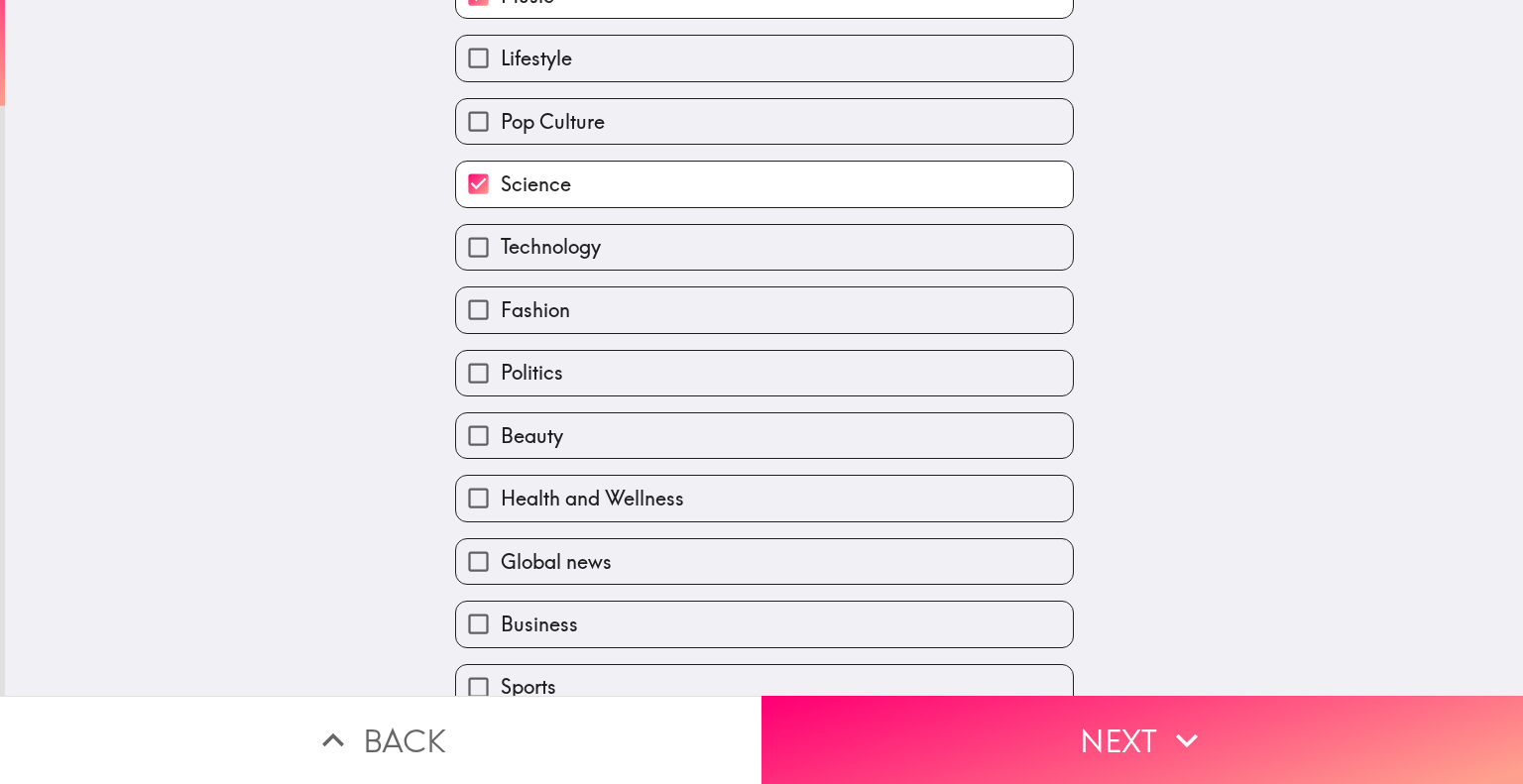 scroll, scrollTop: 254, scrollLeft: 0, axis: vertical 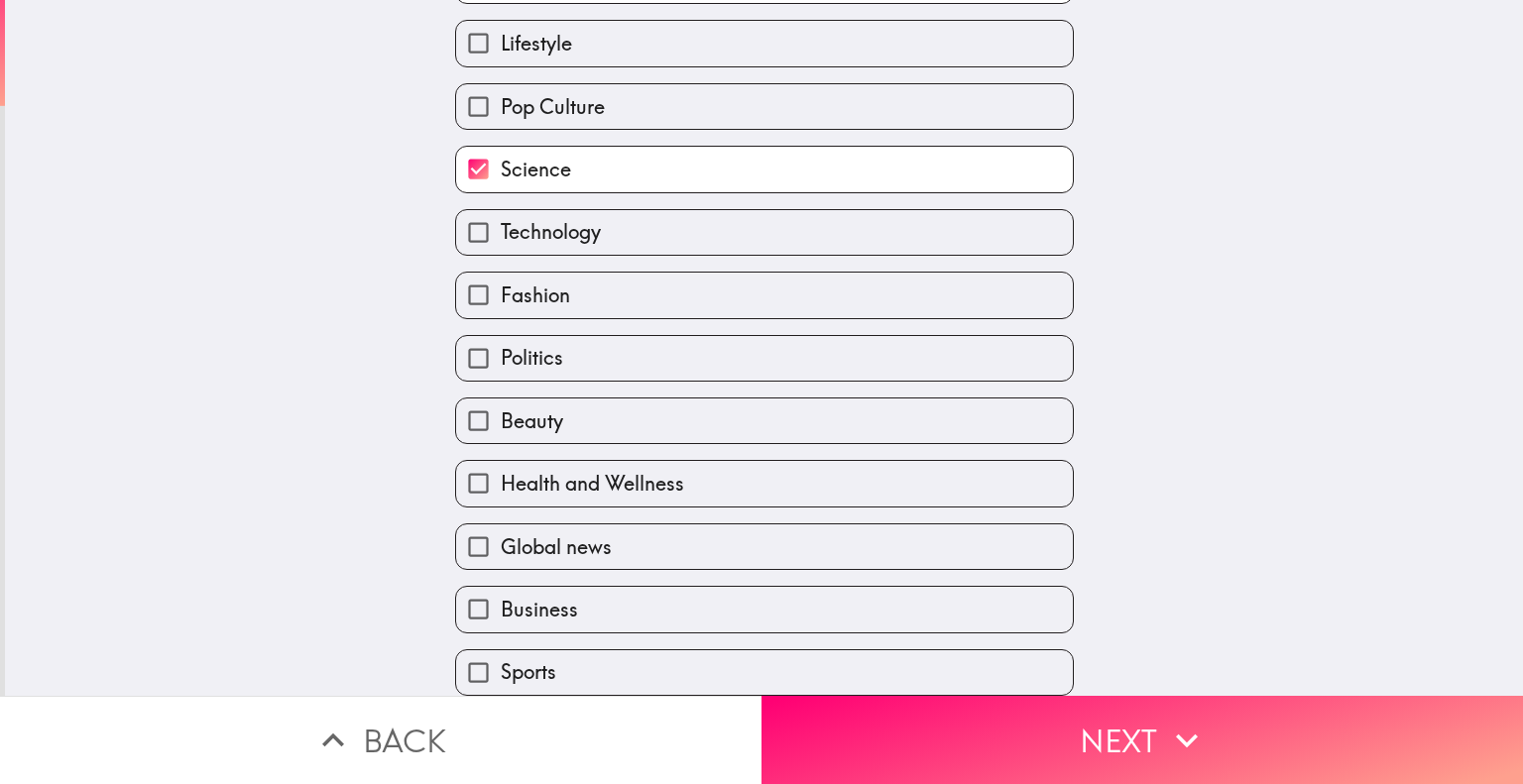click on "Sports" at bounding box center [764, 672] 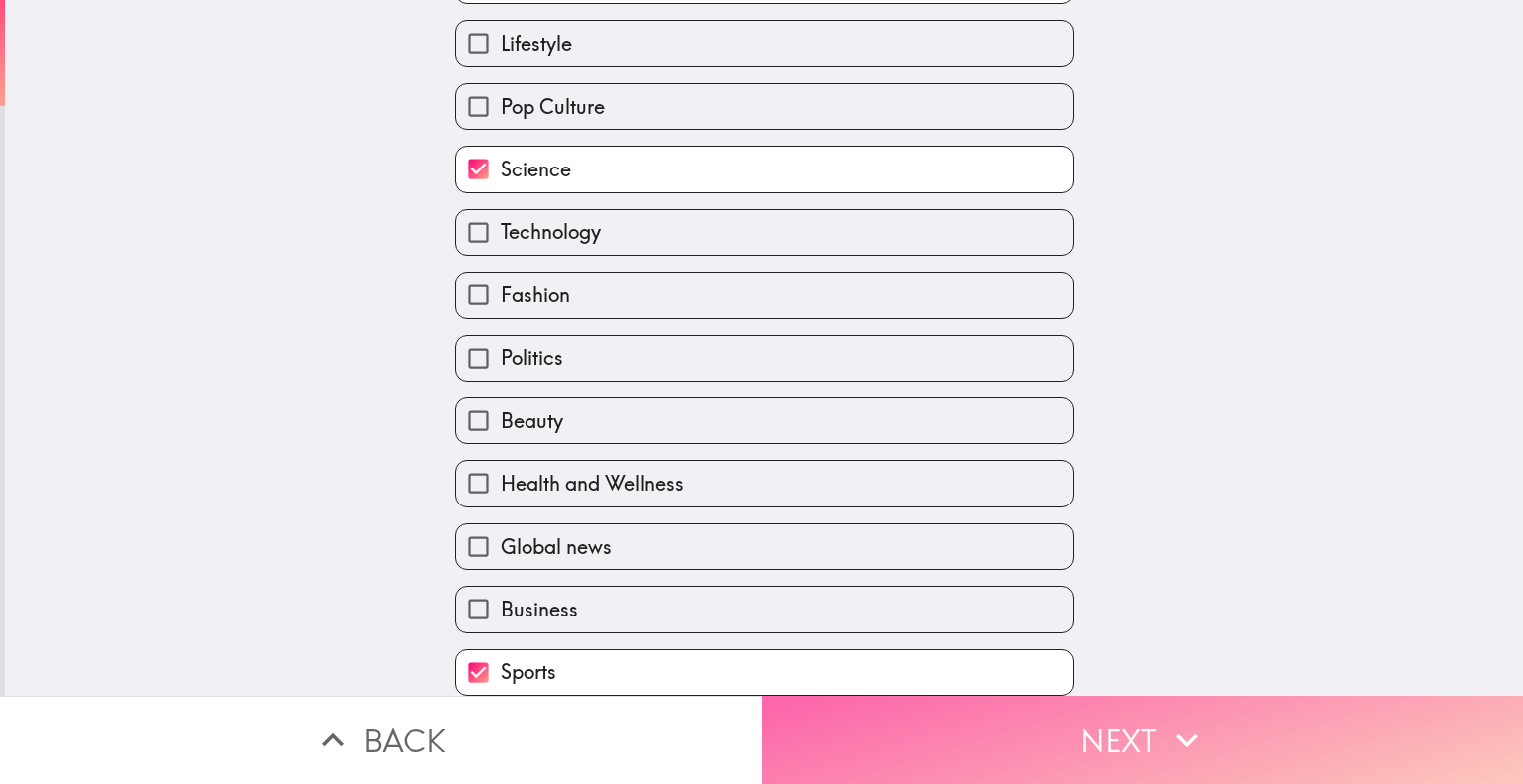 click on "Next" at bounding box center [1142, 739] 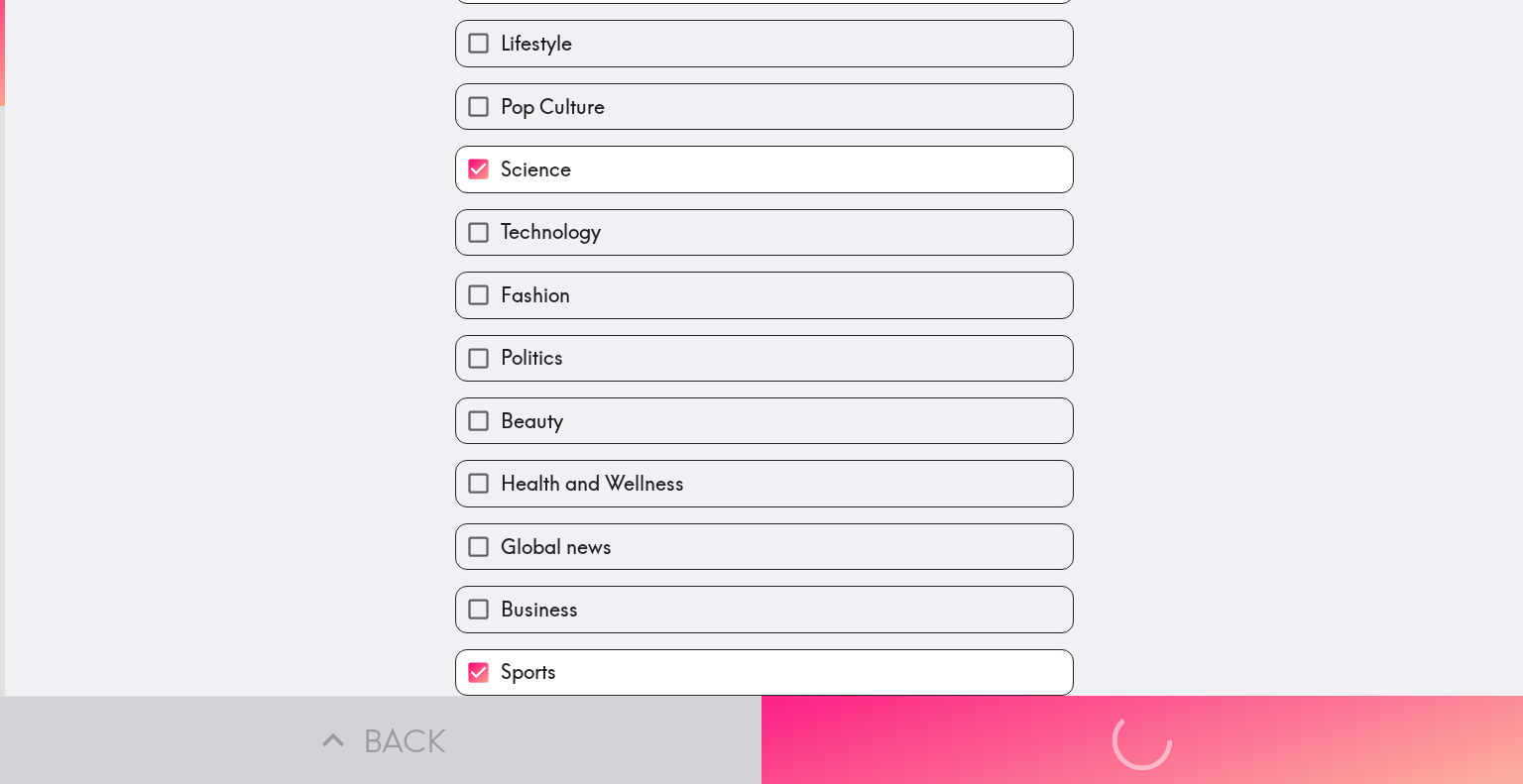 scroll, scrollTop: 0, scrollLeft: 0, axis: both 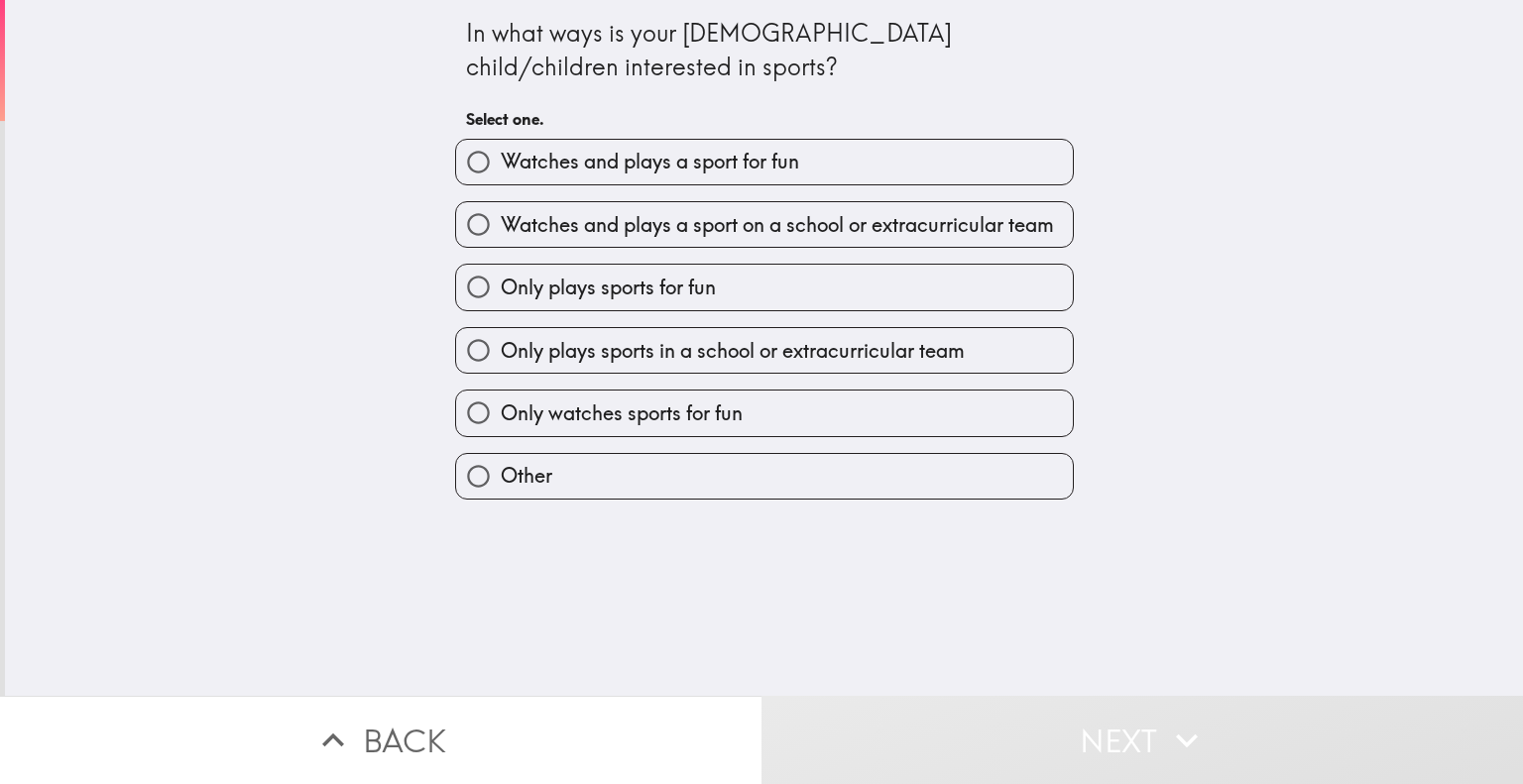 click on "Watches and plays a sport for fun" at bounding box center [649, 162] 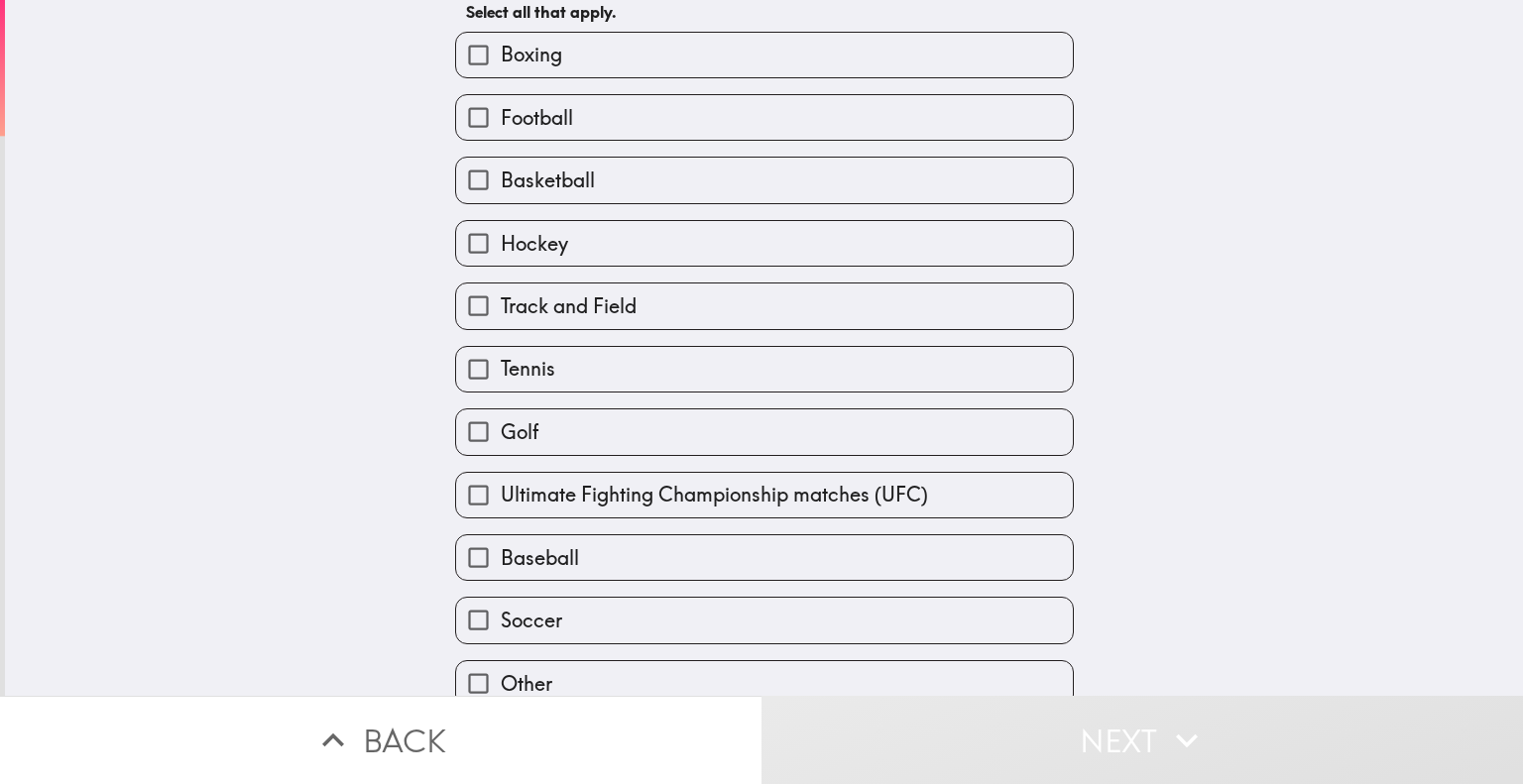 scroll, scrollTop: 128, scrollLeft: 0, axis: vertical 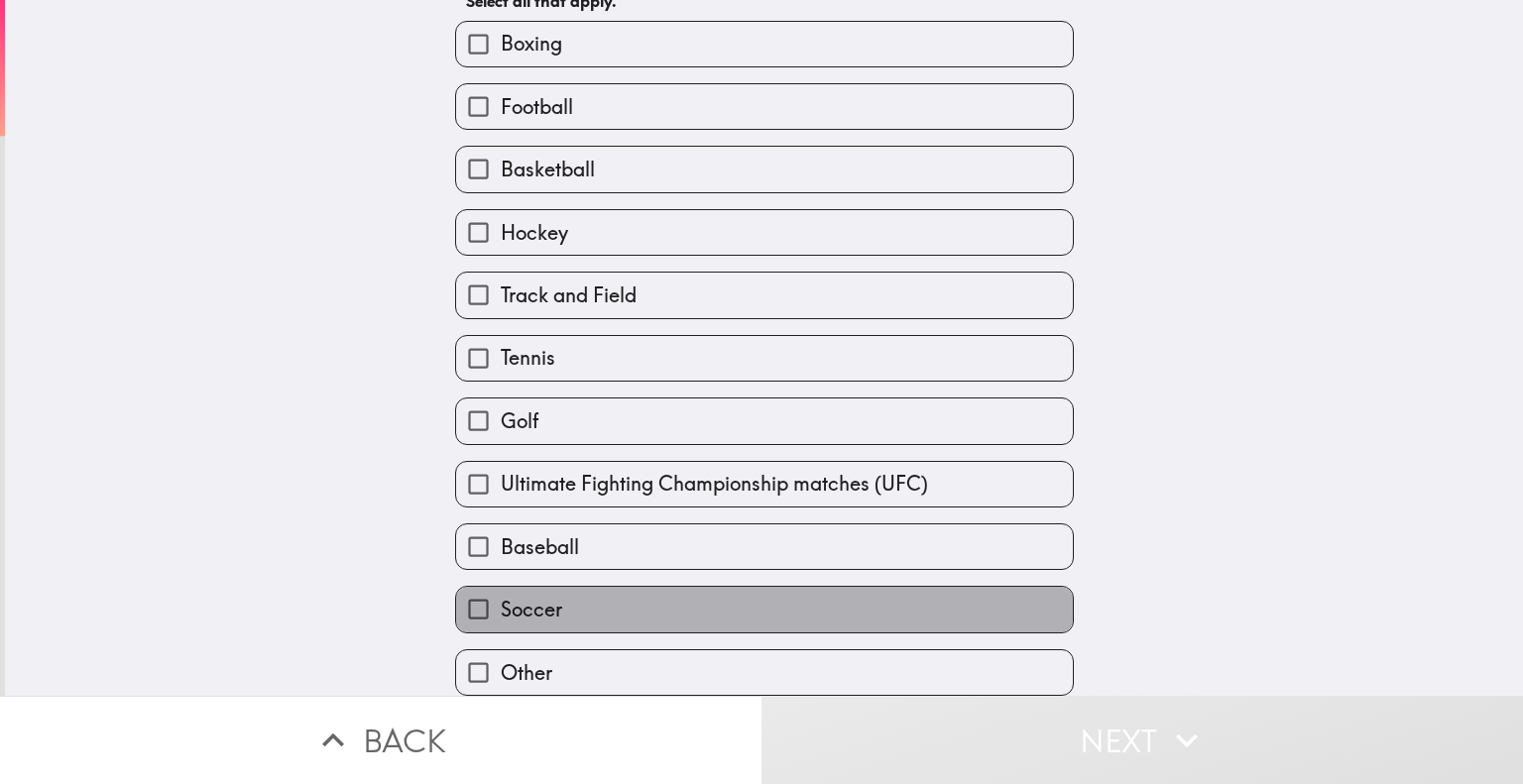 click on "Soccer" at bounding box center [764, 609] 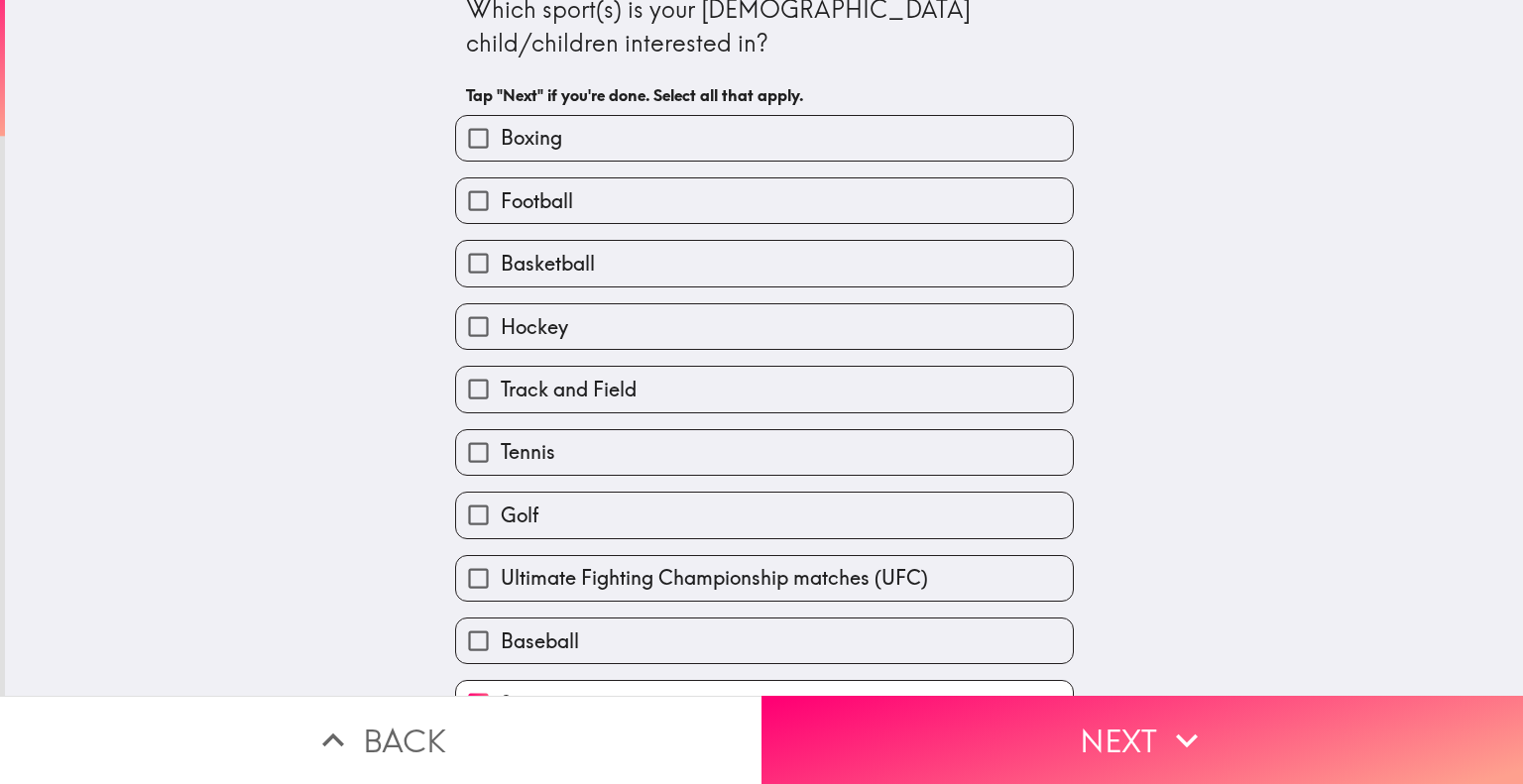 scroll, scrollTop: 0, scrollLeft: 0, axis: both 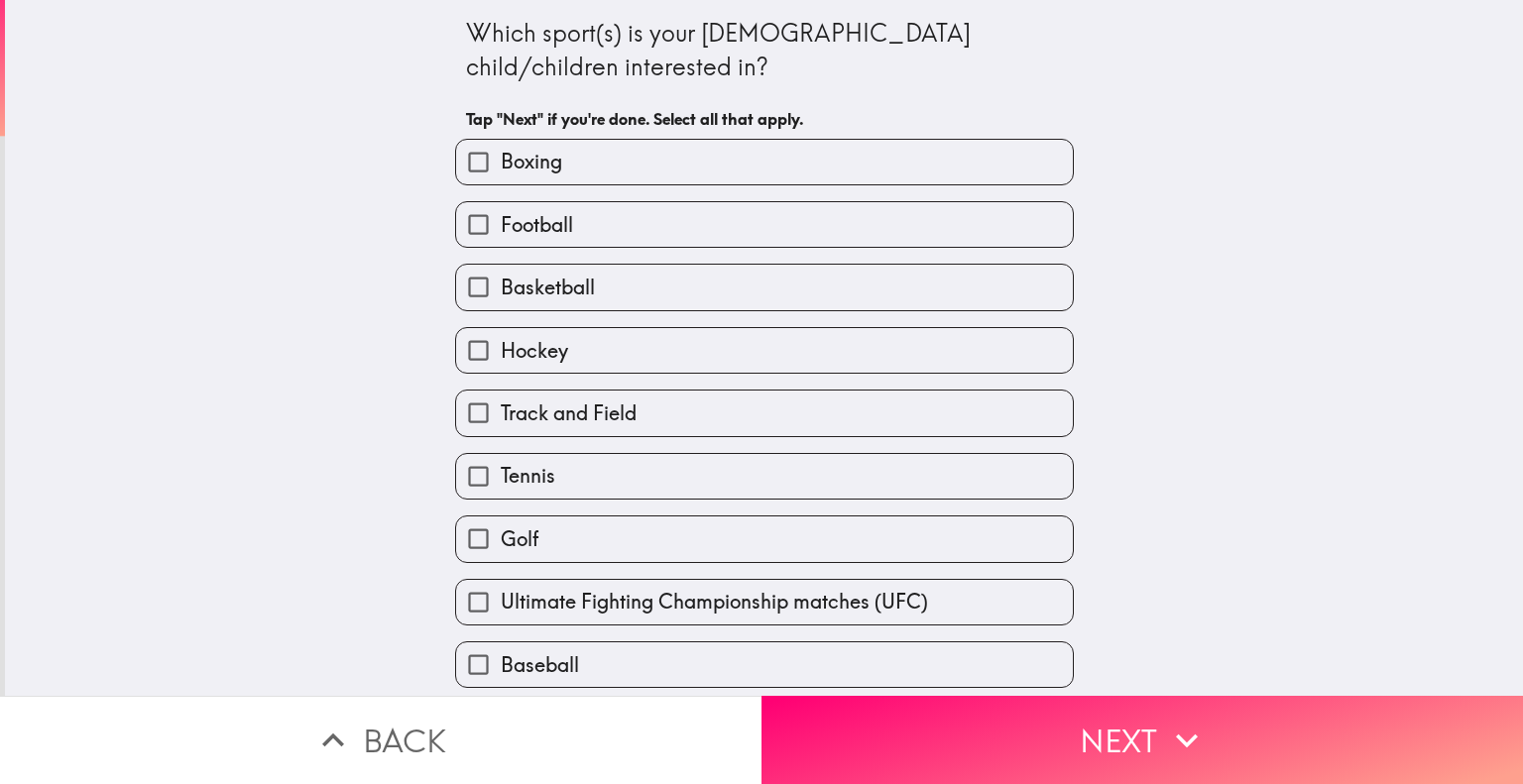 click on "Football" at bounding box center [764, 224] 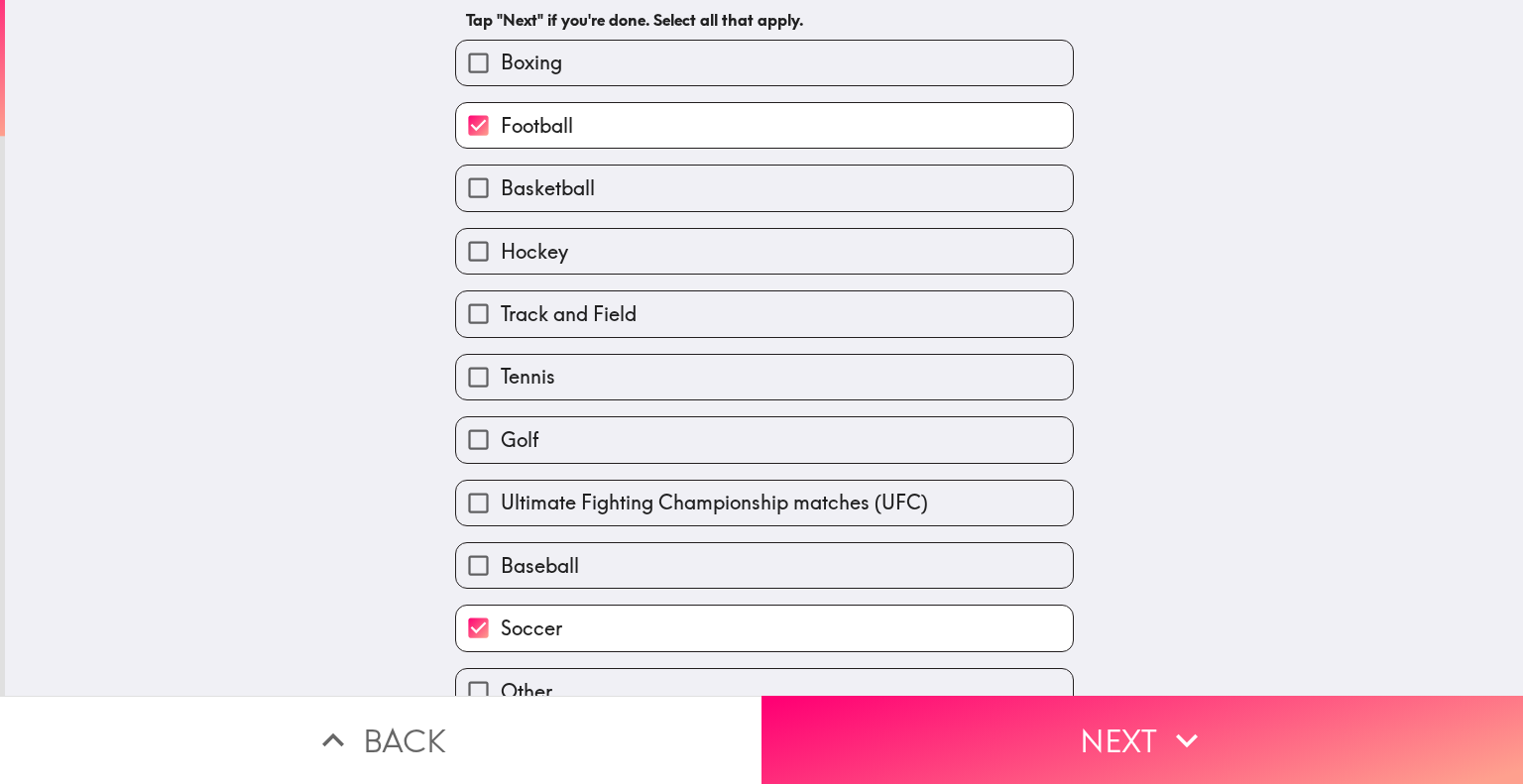 scroll, scrollTop: 128, scrollLeft: 0, axis: vertical 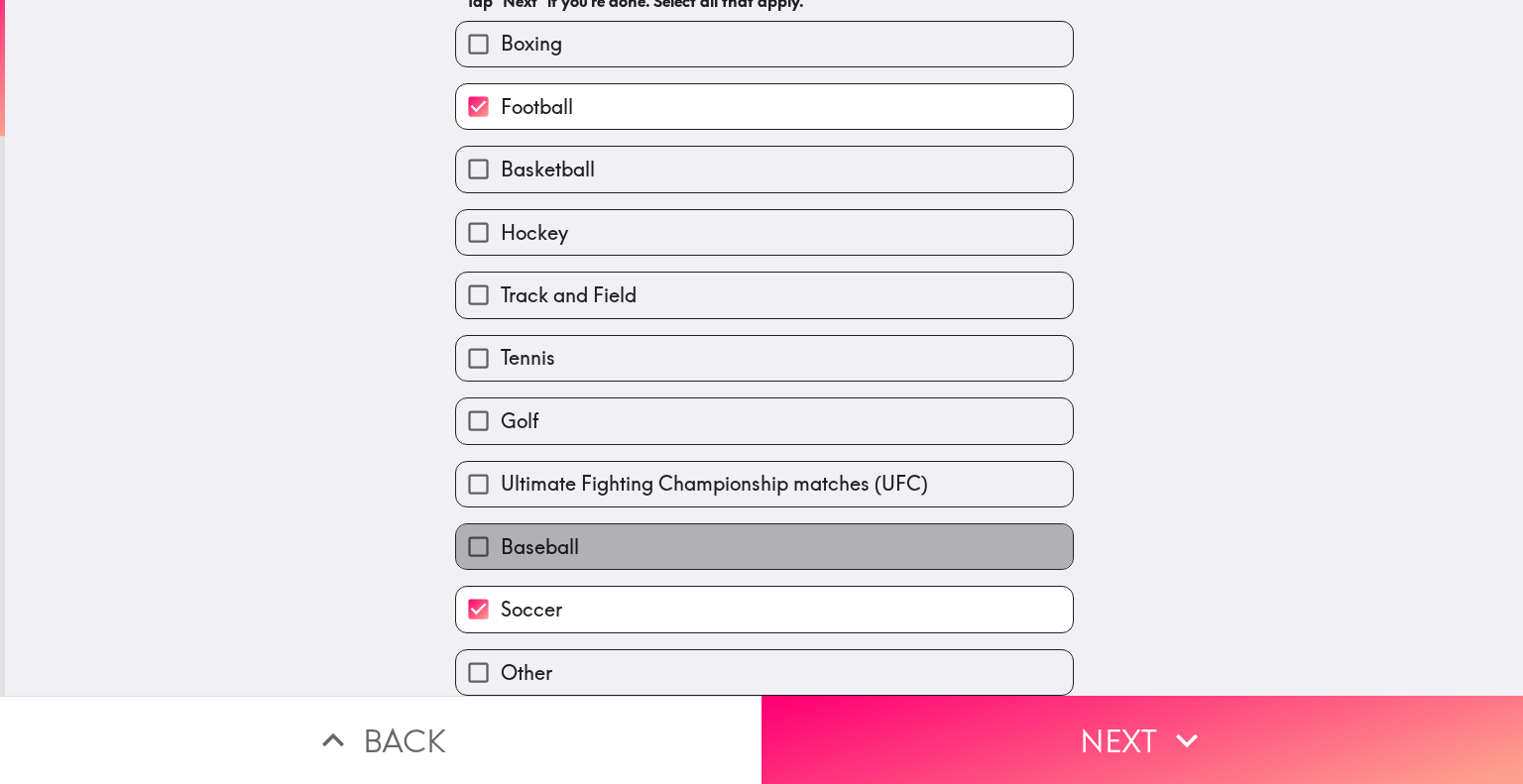 click on "Baseball" at bounding box center [764, 546] 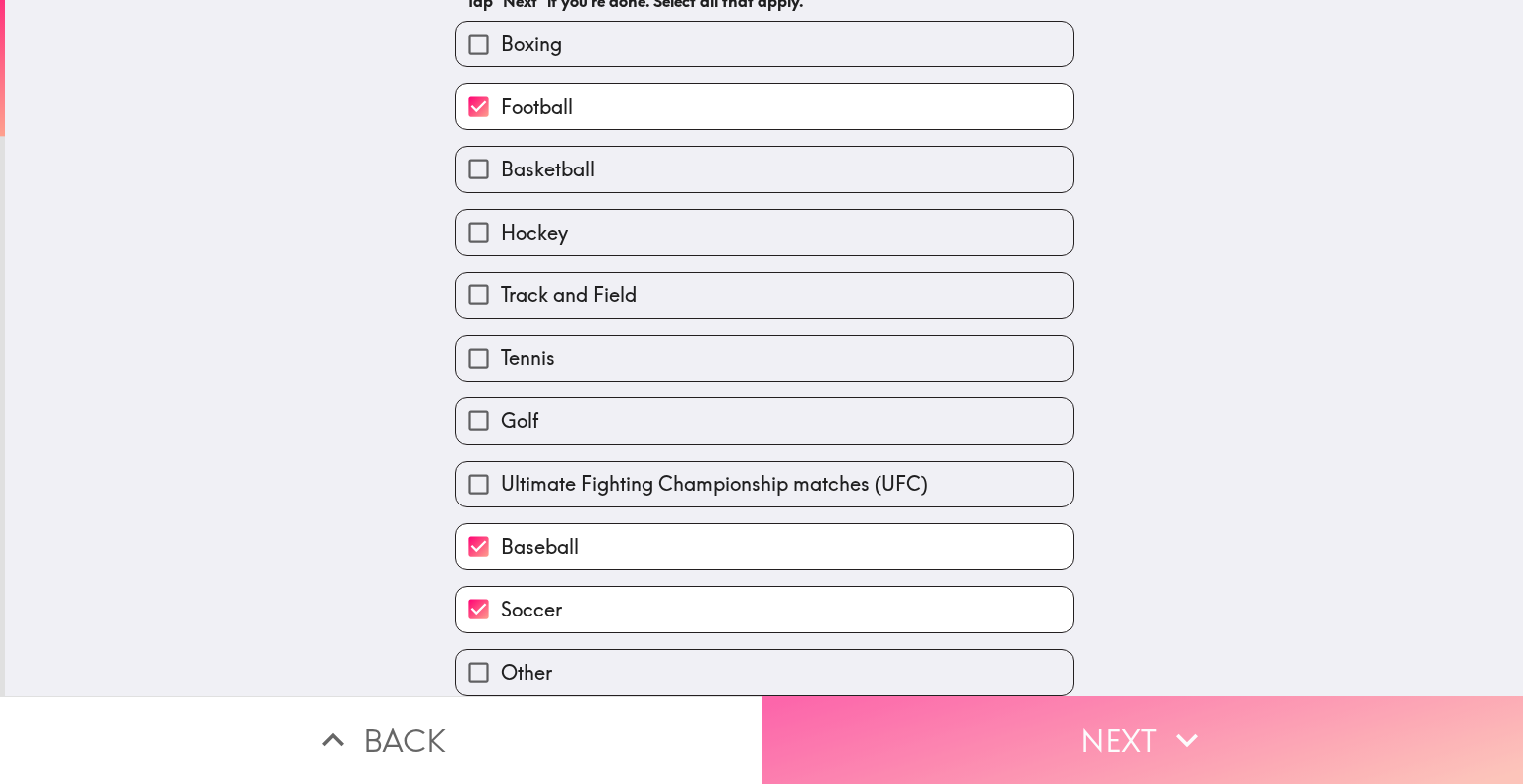 click on "Next" at bounding box center (1142, 739) 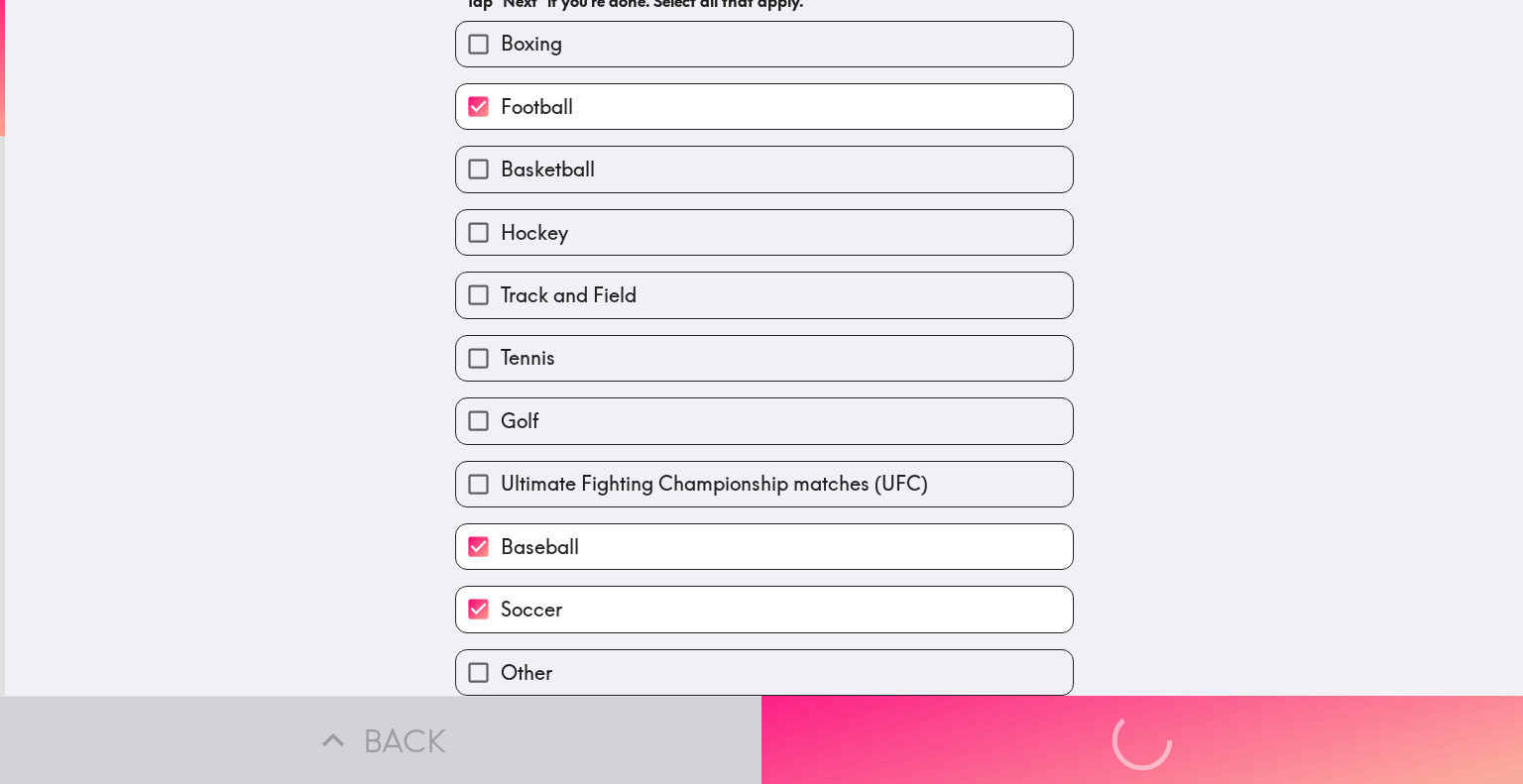 scroll, scrollTop: 0, scrollLeft: 0, axis: both 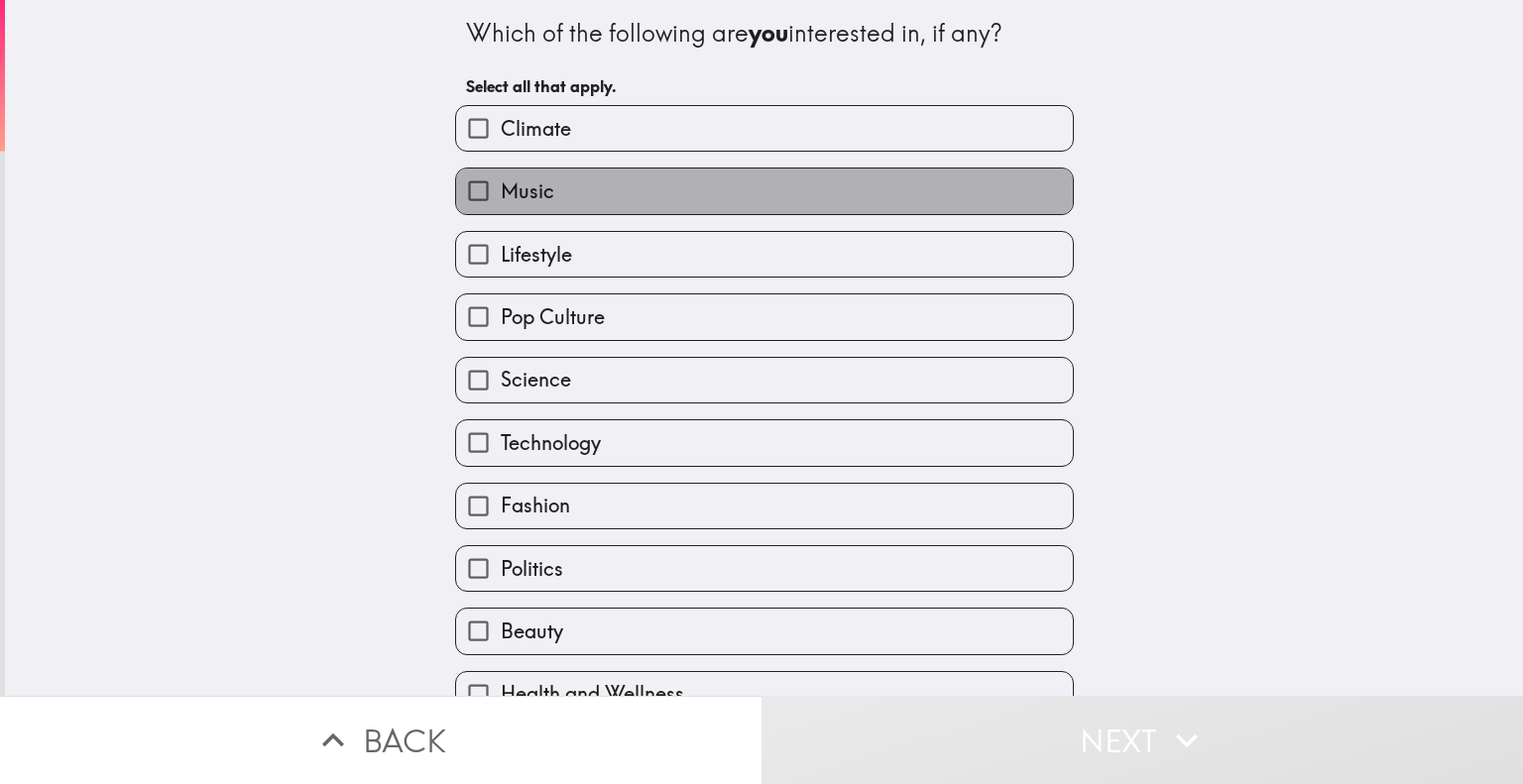 click on "Music" at bounding box center (764, 190) 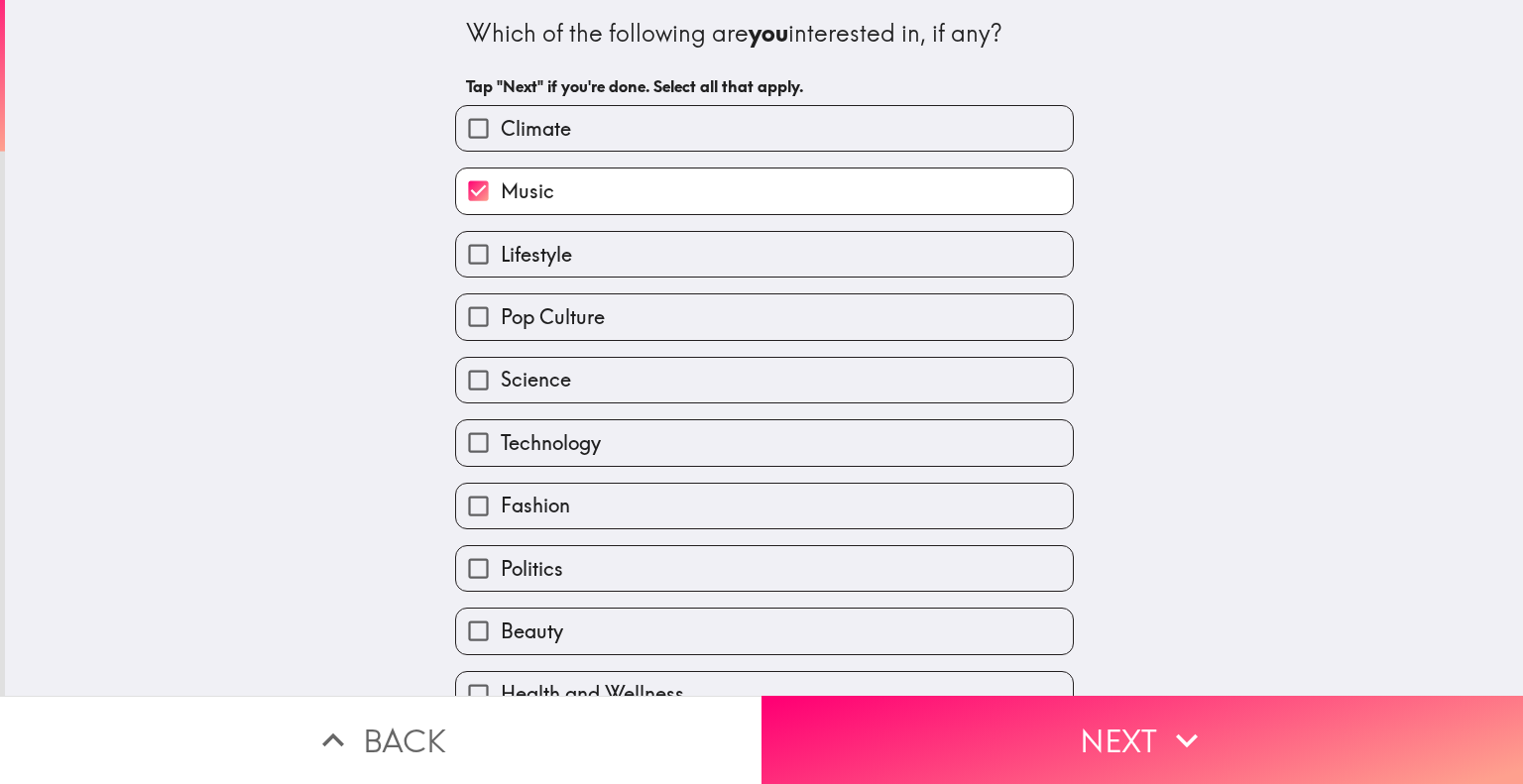 click on "Science" at bounding box center [764, 380] 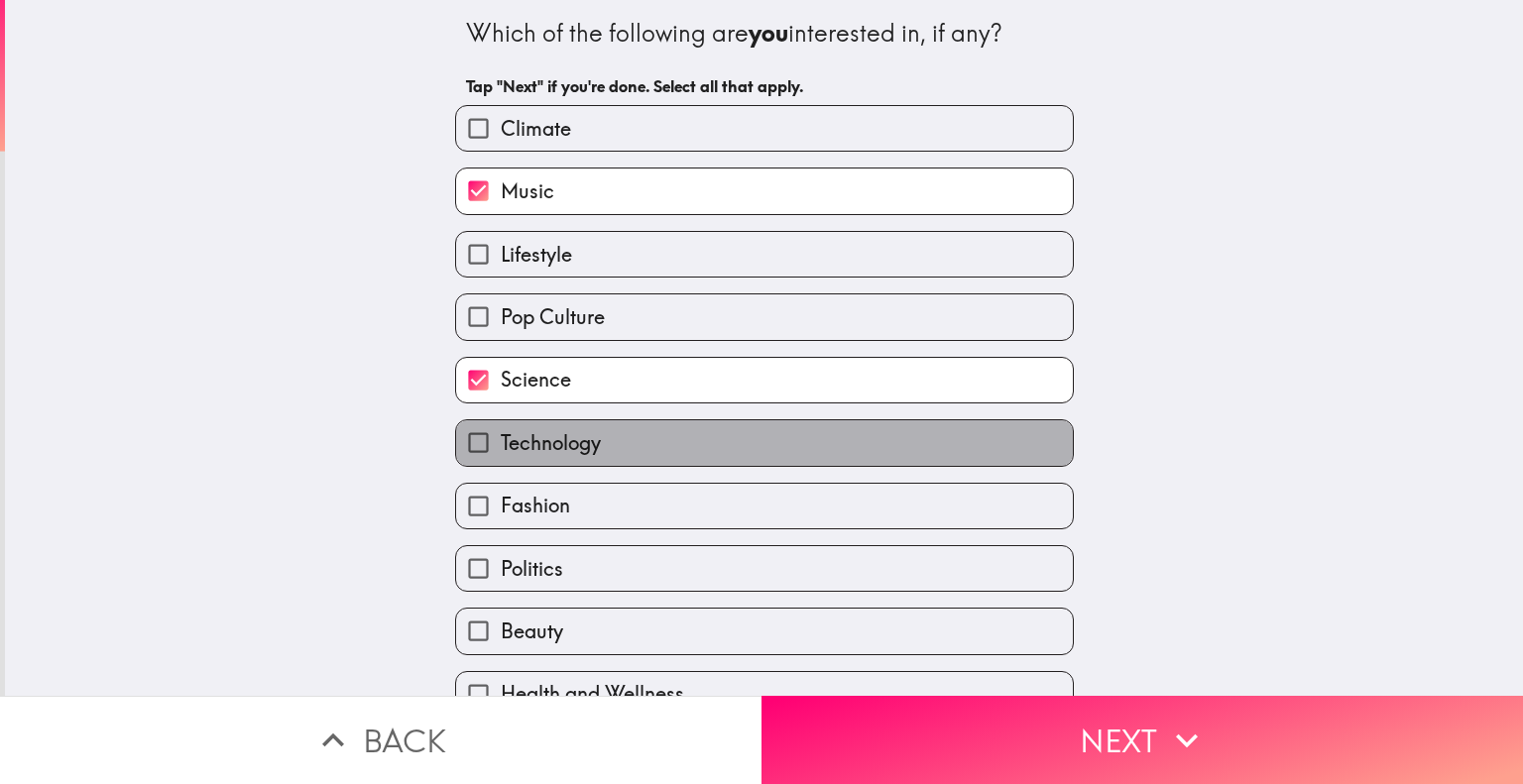 click on "Technology" at bounding box center [764, 442] 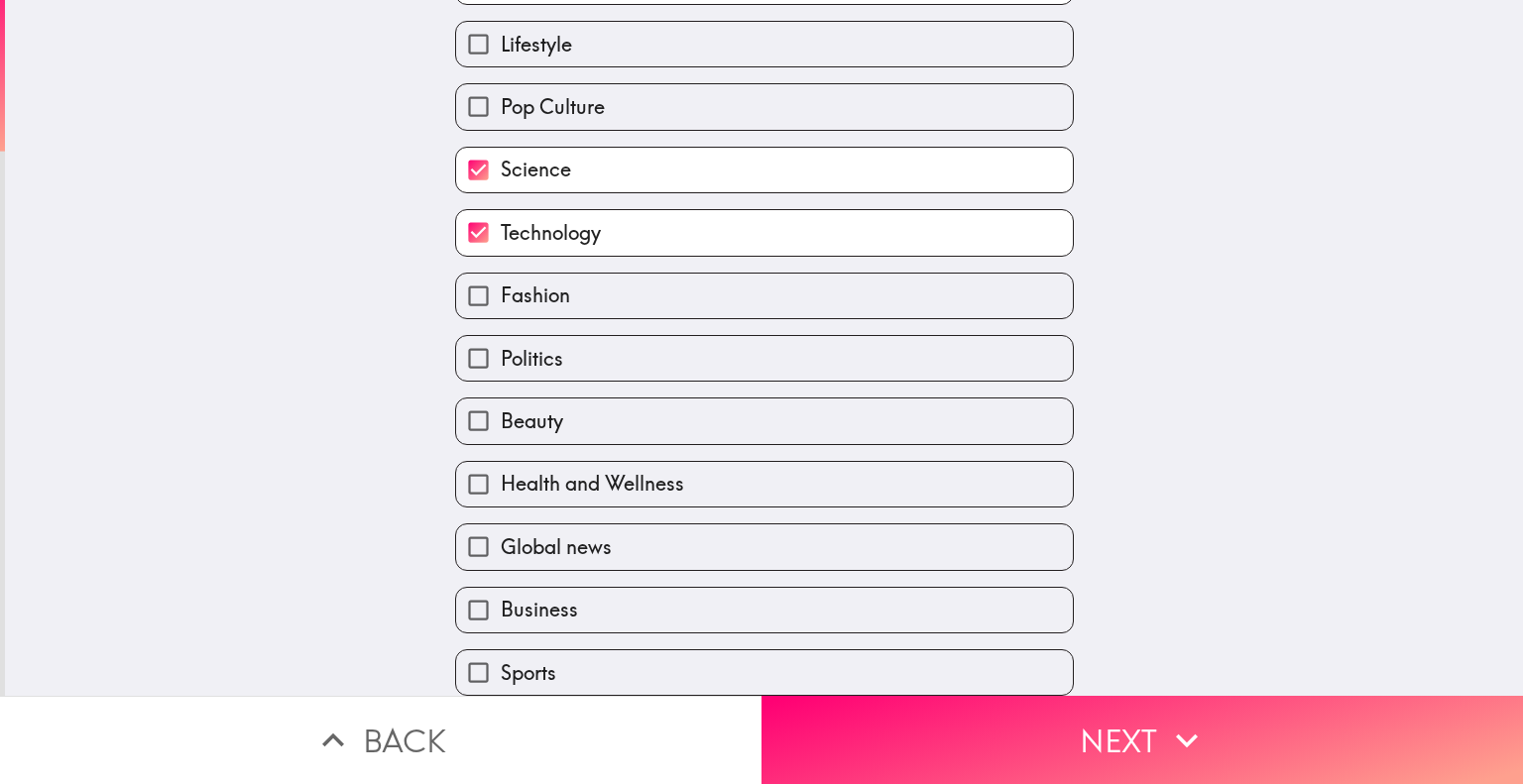 scroll, scrollTop: 220, scrollLeft: 0, axis: vertical 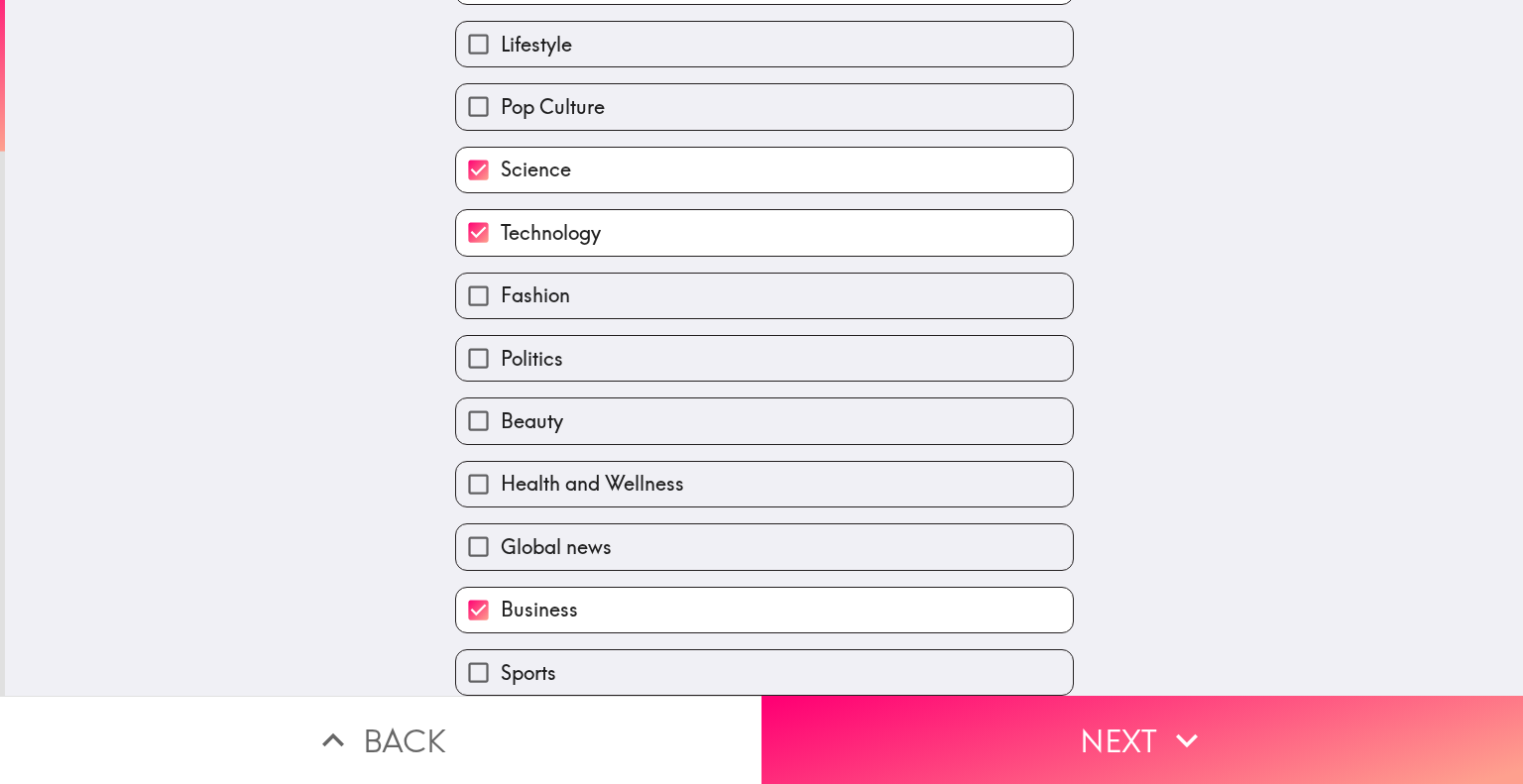 click on "Sports" at bounding box center [764, 672] 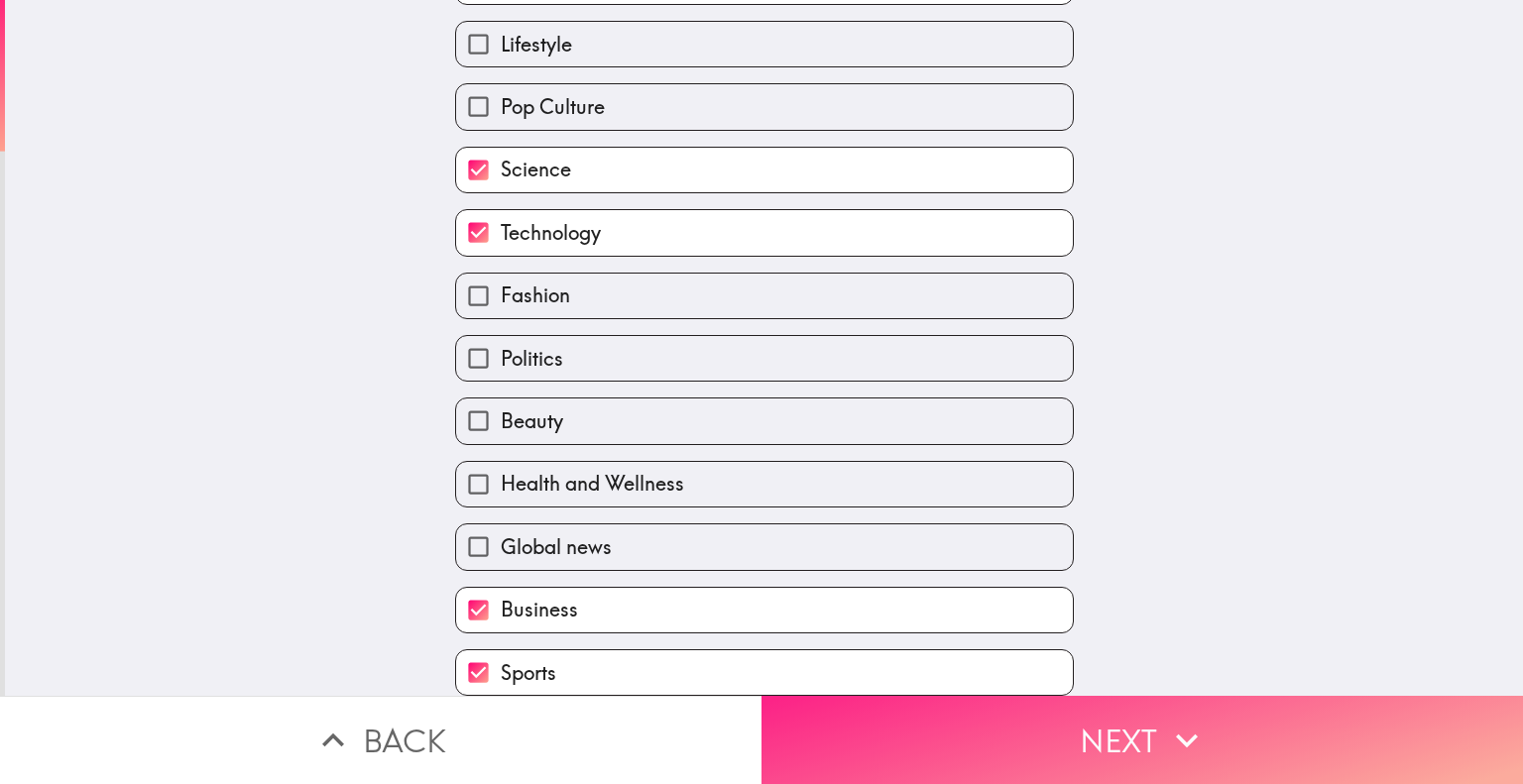 click on "Next" at bounding box center [1142, 739] 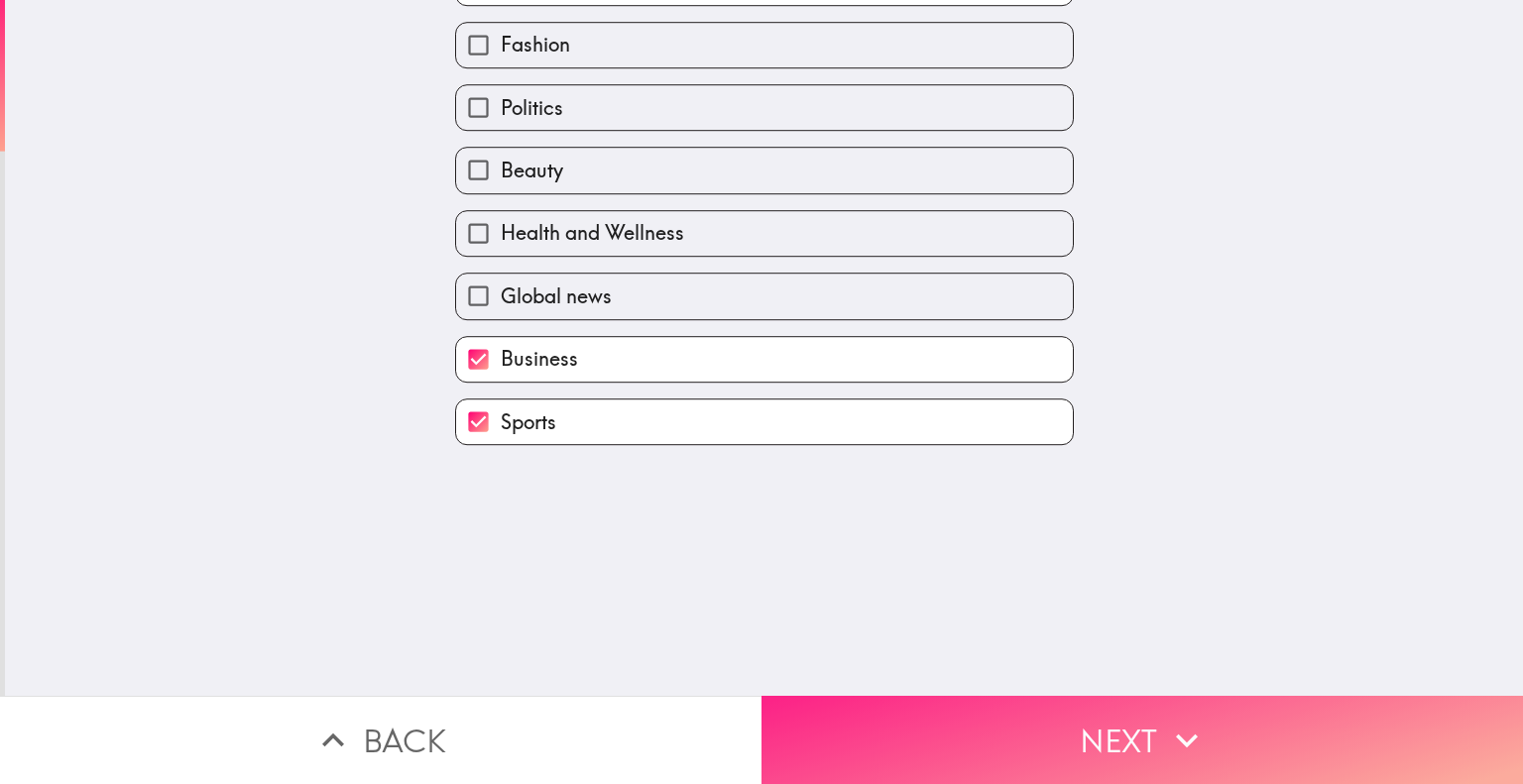 scroll, scrollTop: 0, scrollLeft: 0, axis: both 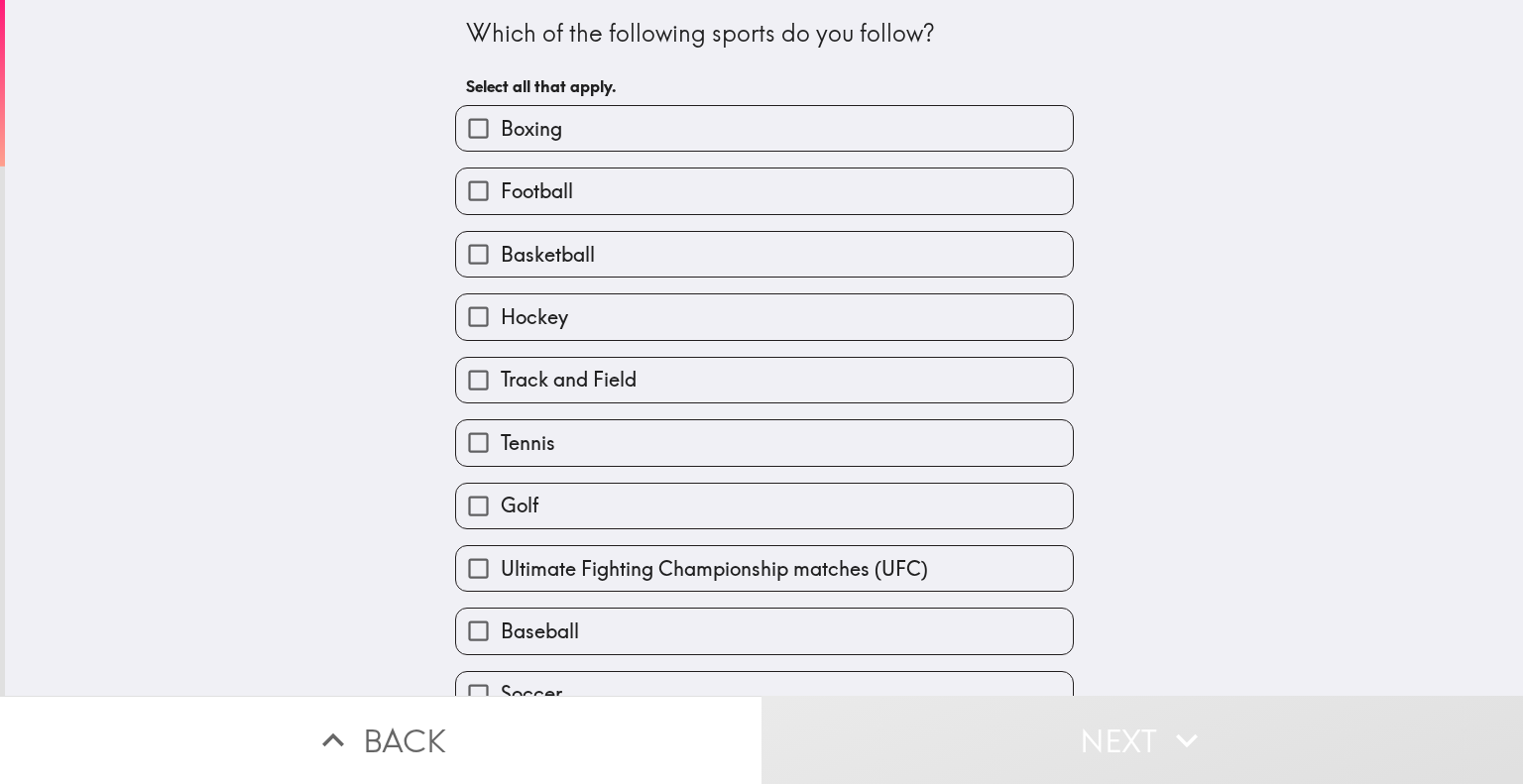 click on "Football" at bounding box center [764, 190] 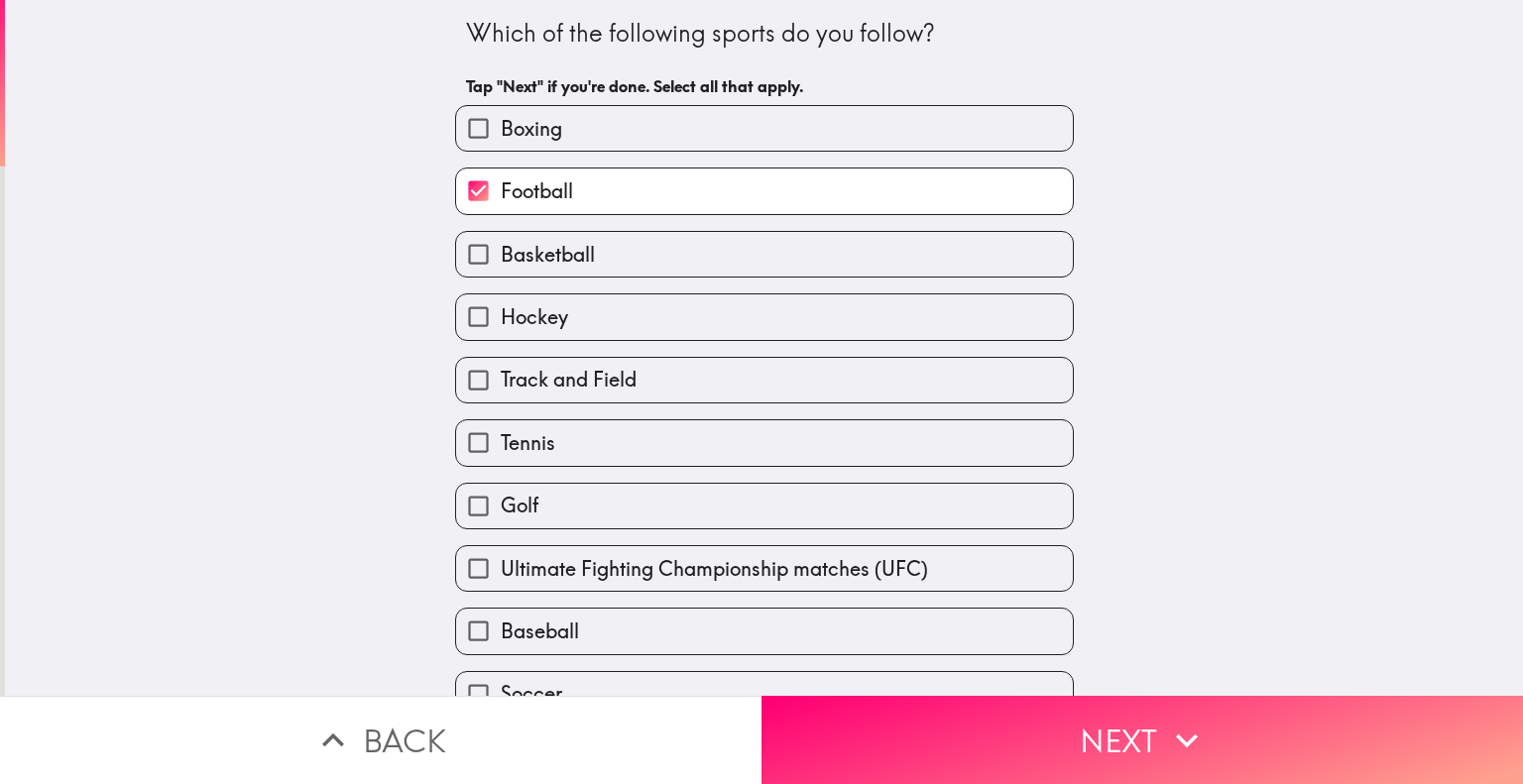 scroll, scrollTop: 95, scrollLeft: 0, axis: vertical 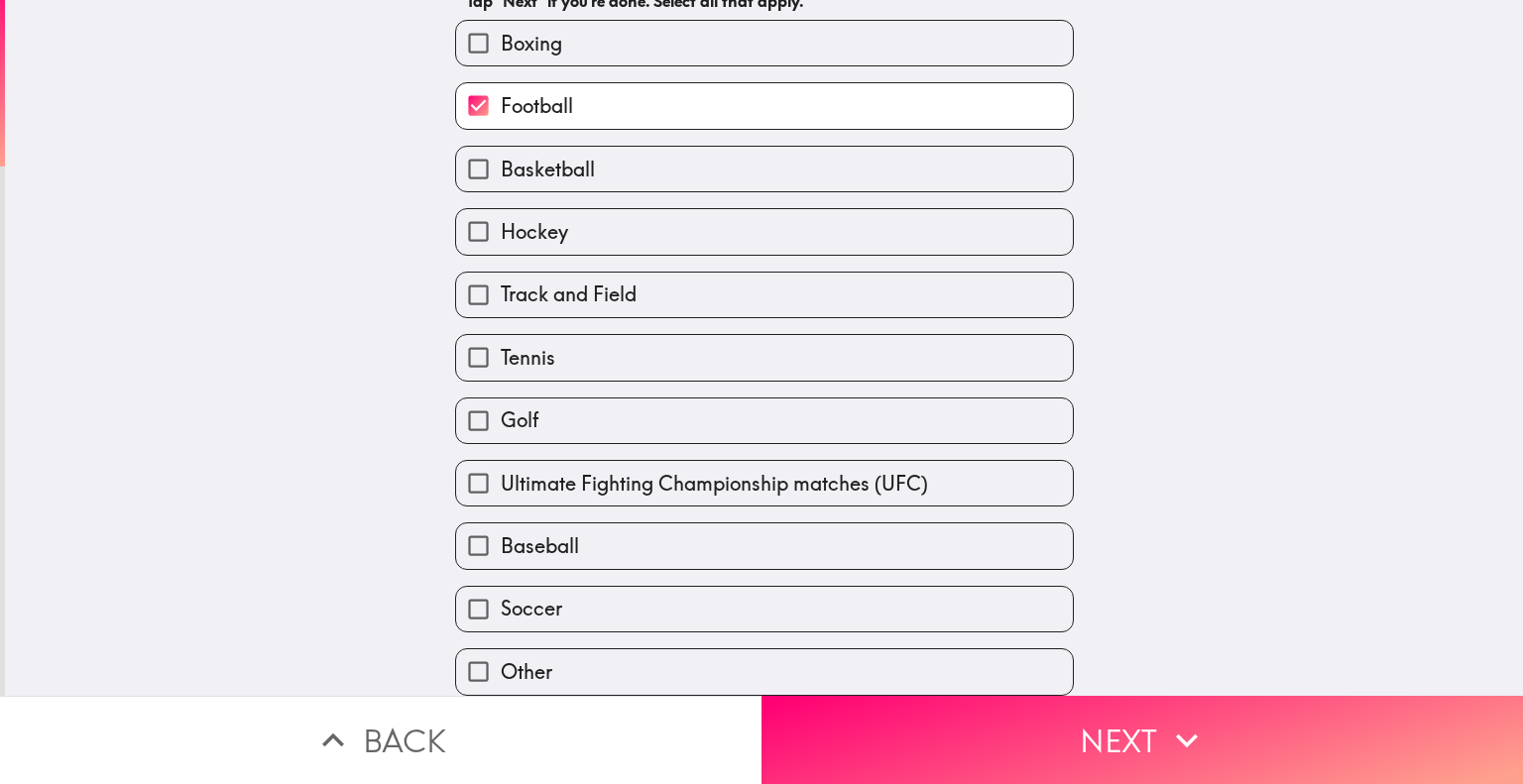 click on "Baseball" at bounding box center (764, 545) 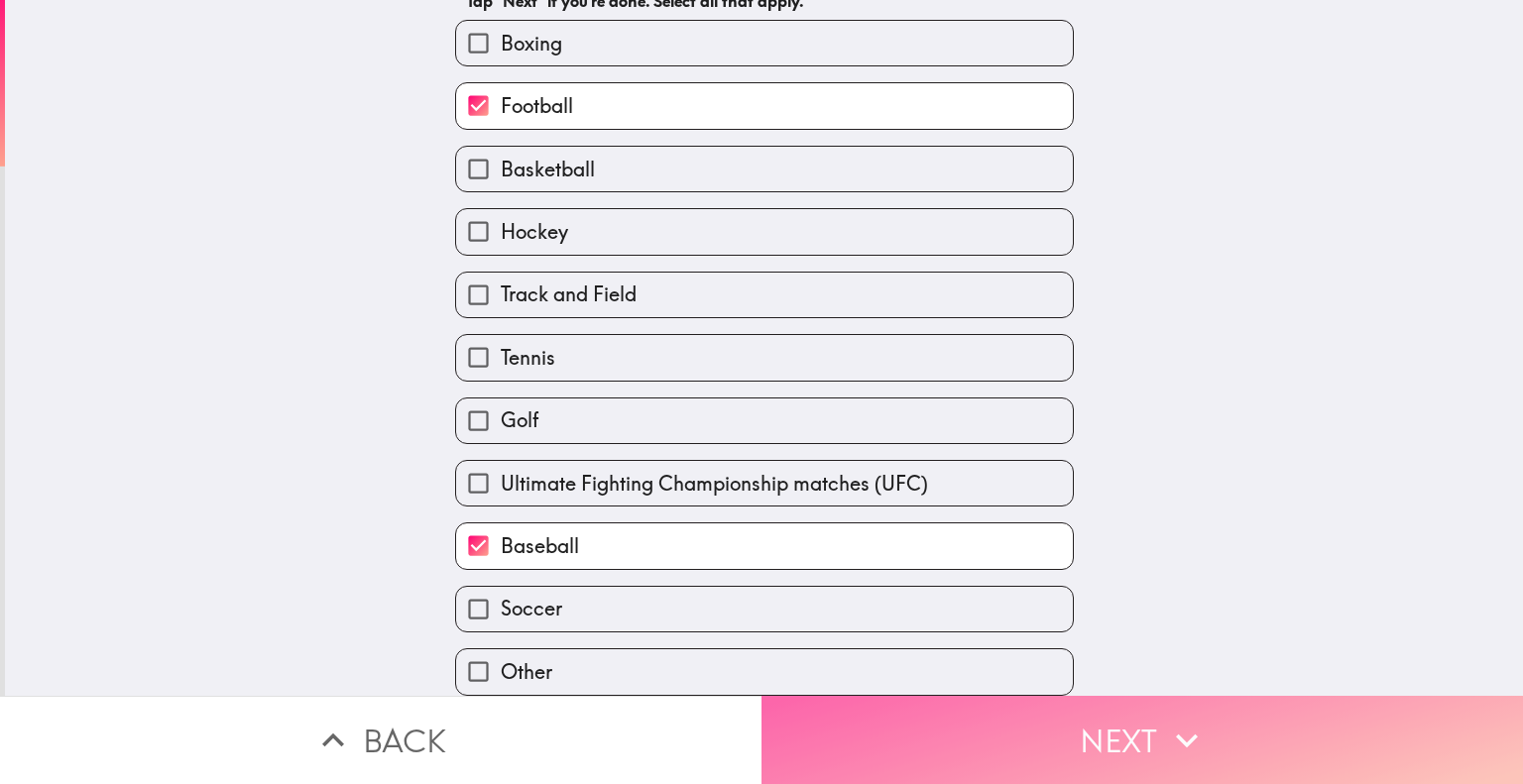 click on "Next" at bounding box center [1142, 739] 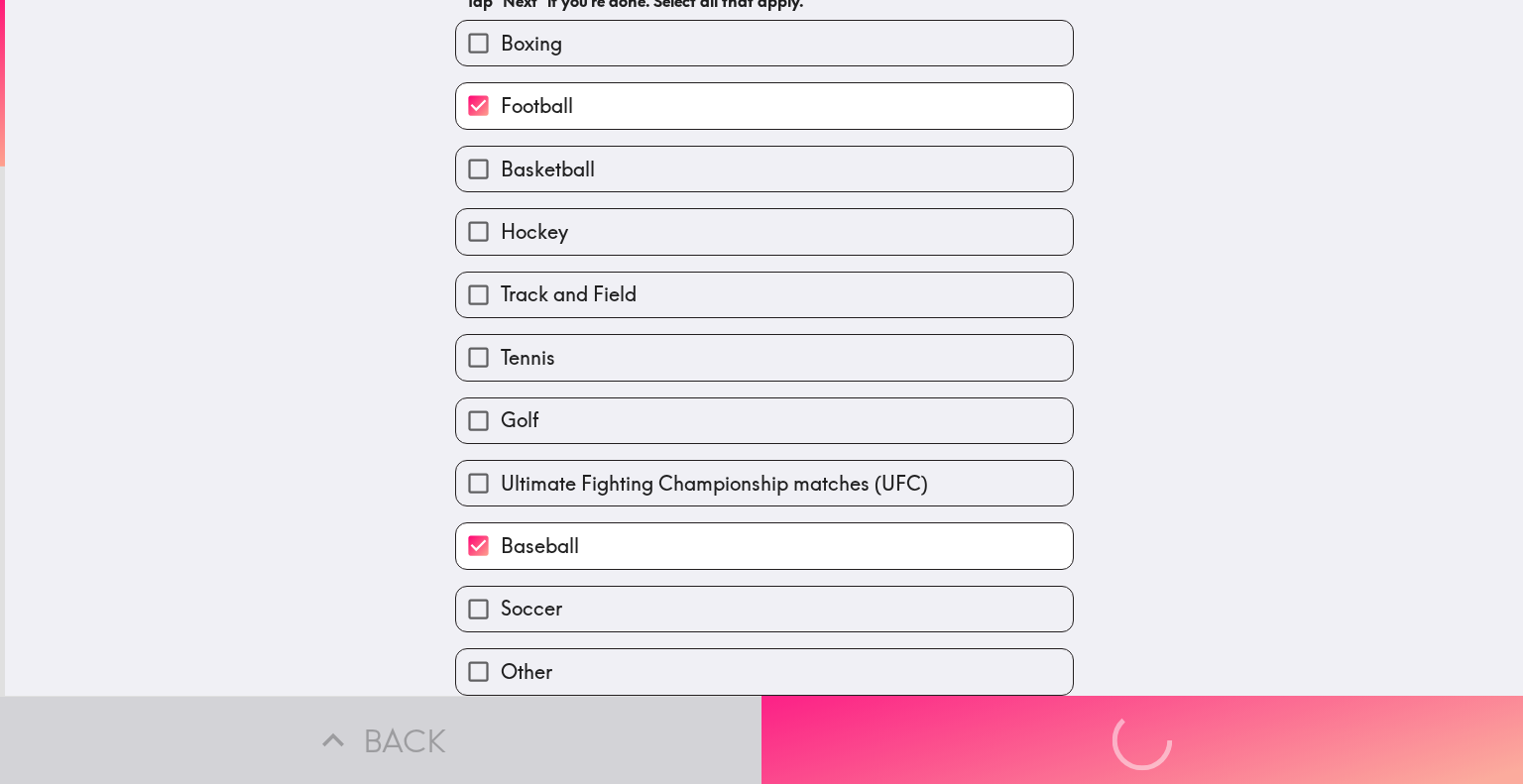 scroll, scrollTop: 0, scrollLeft: 0, axis: both 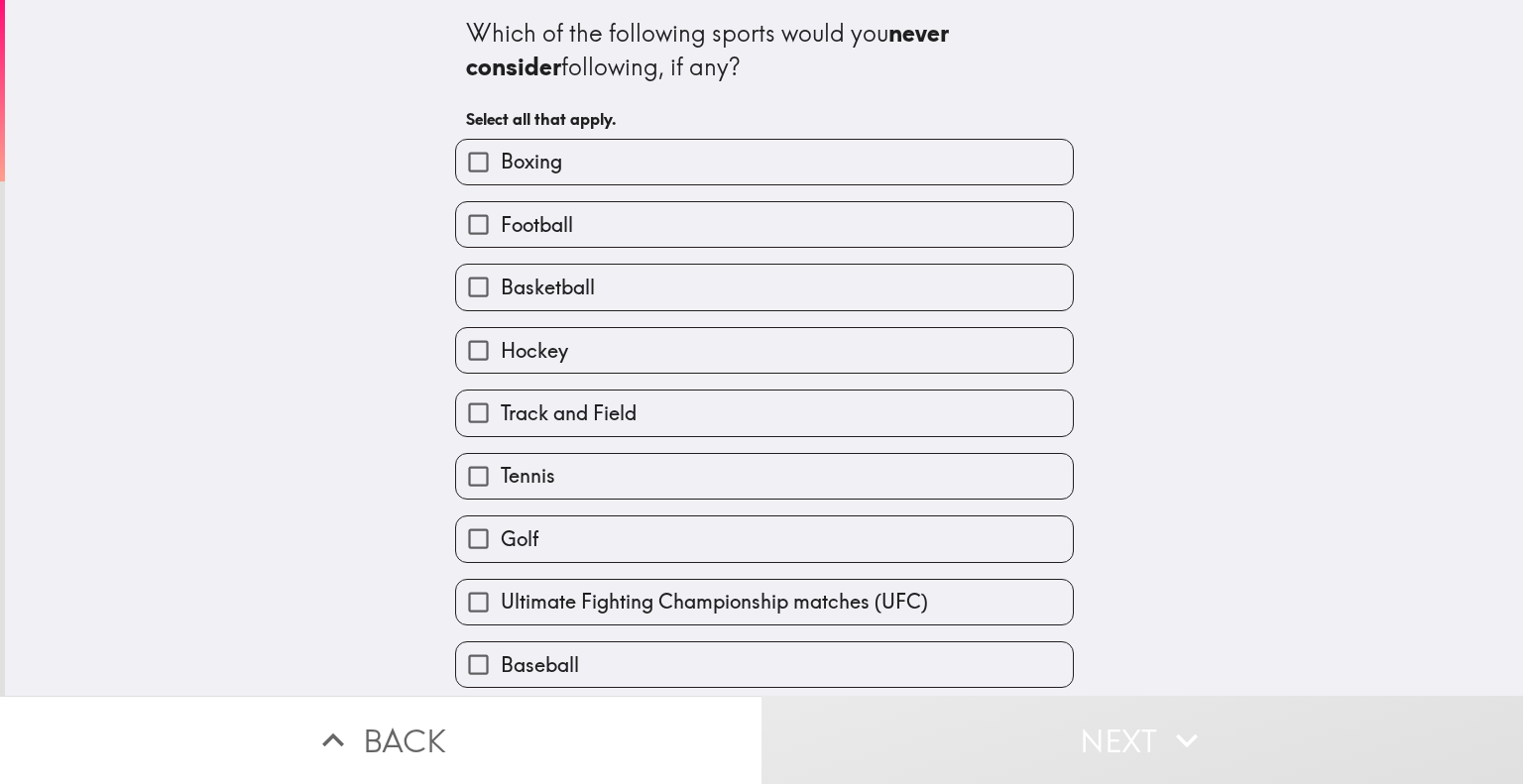 click on "Golf" at bounding box center (764, 538) 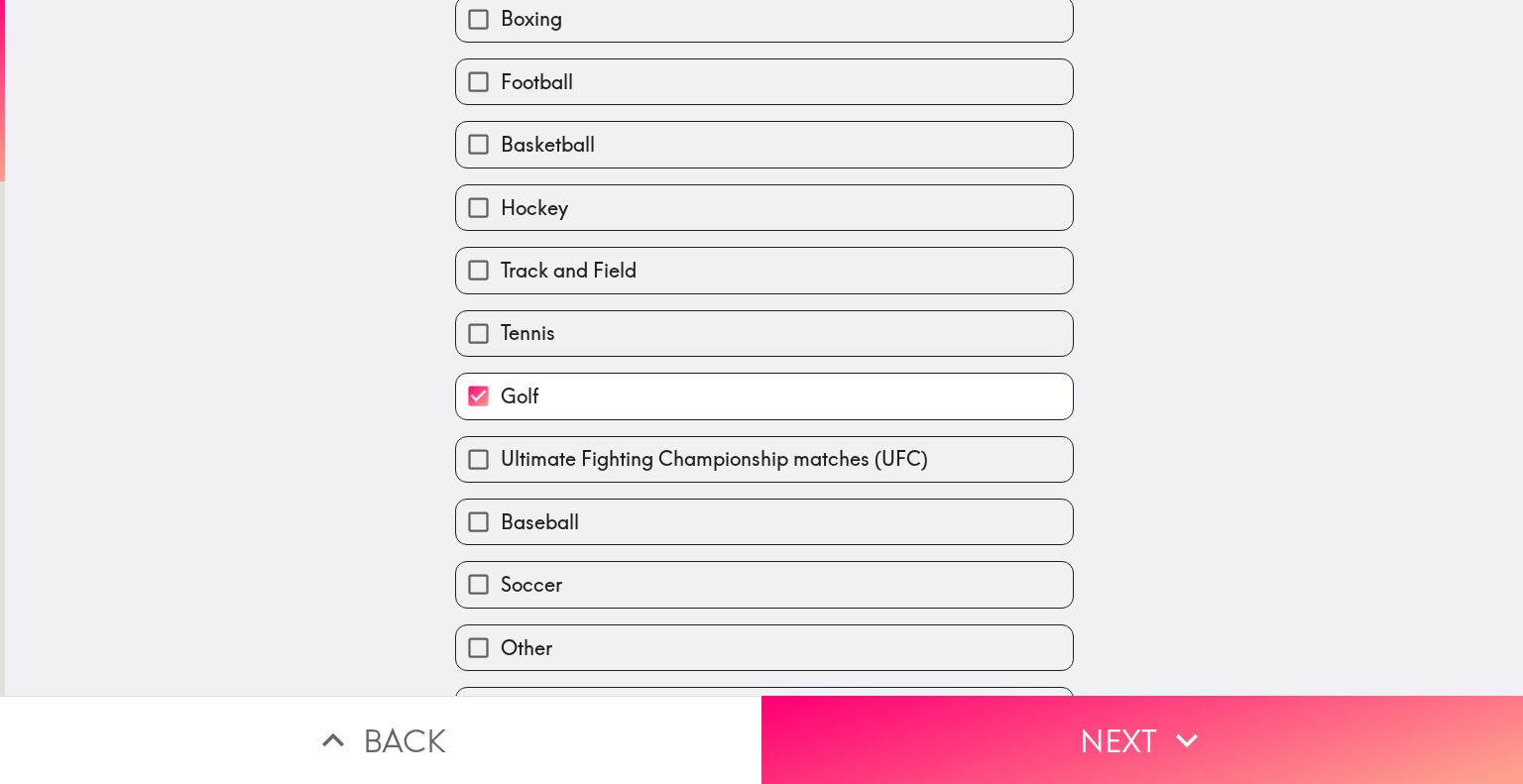 scroll, scrollTop: 190, scrollLeft: 0, axis: vertical 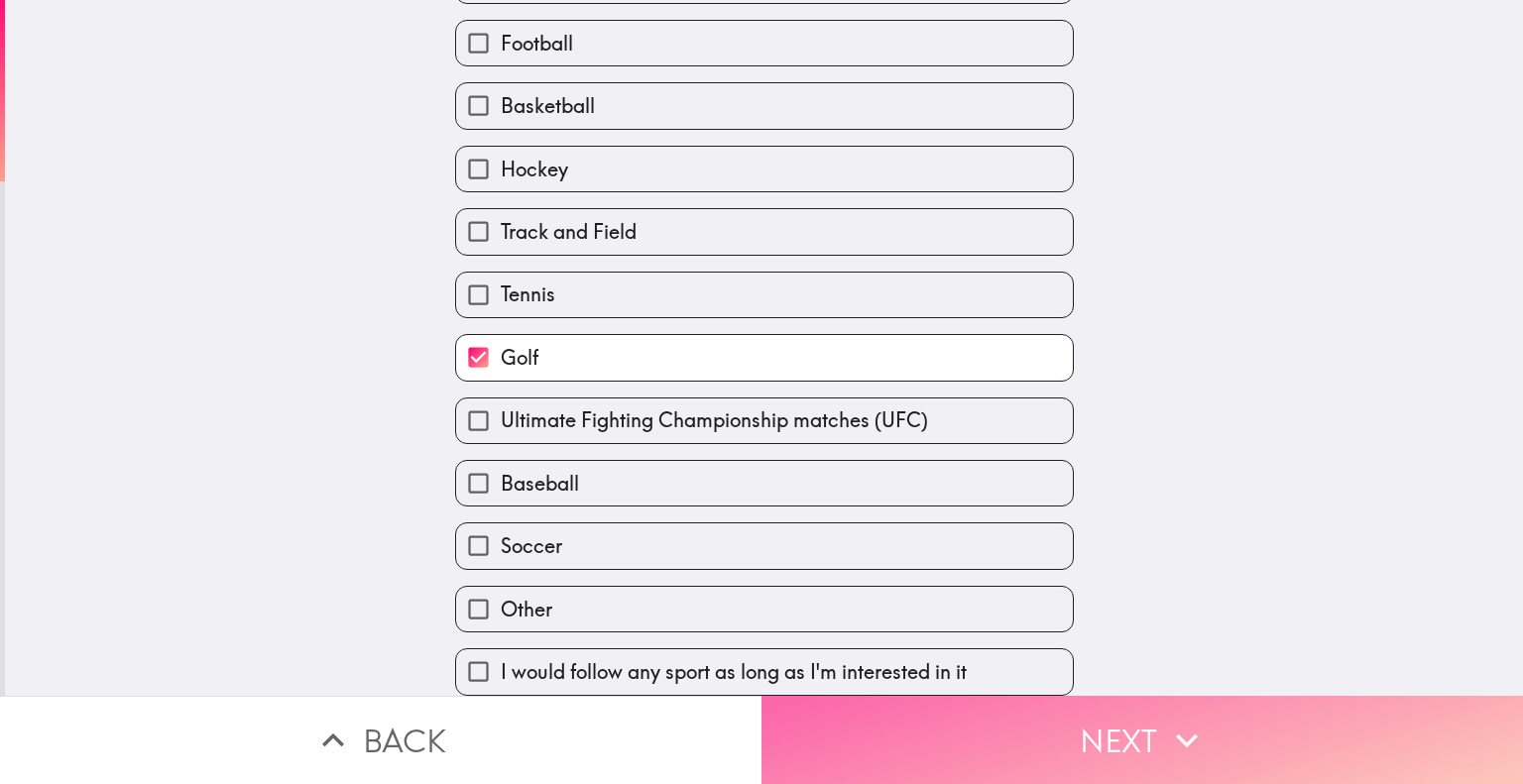 click on "Next" at bounding box center (1142, 739) 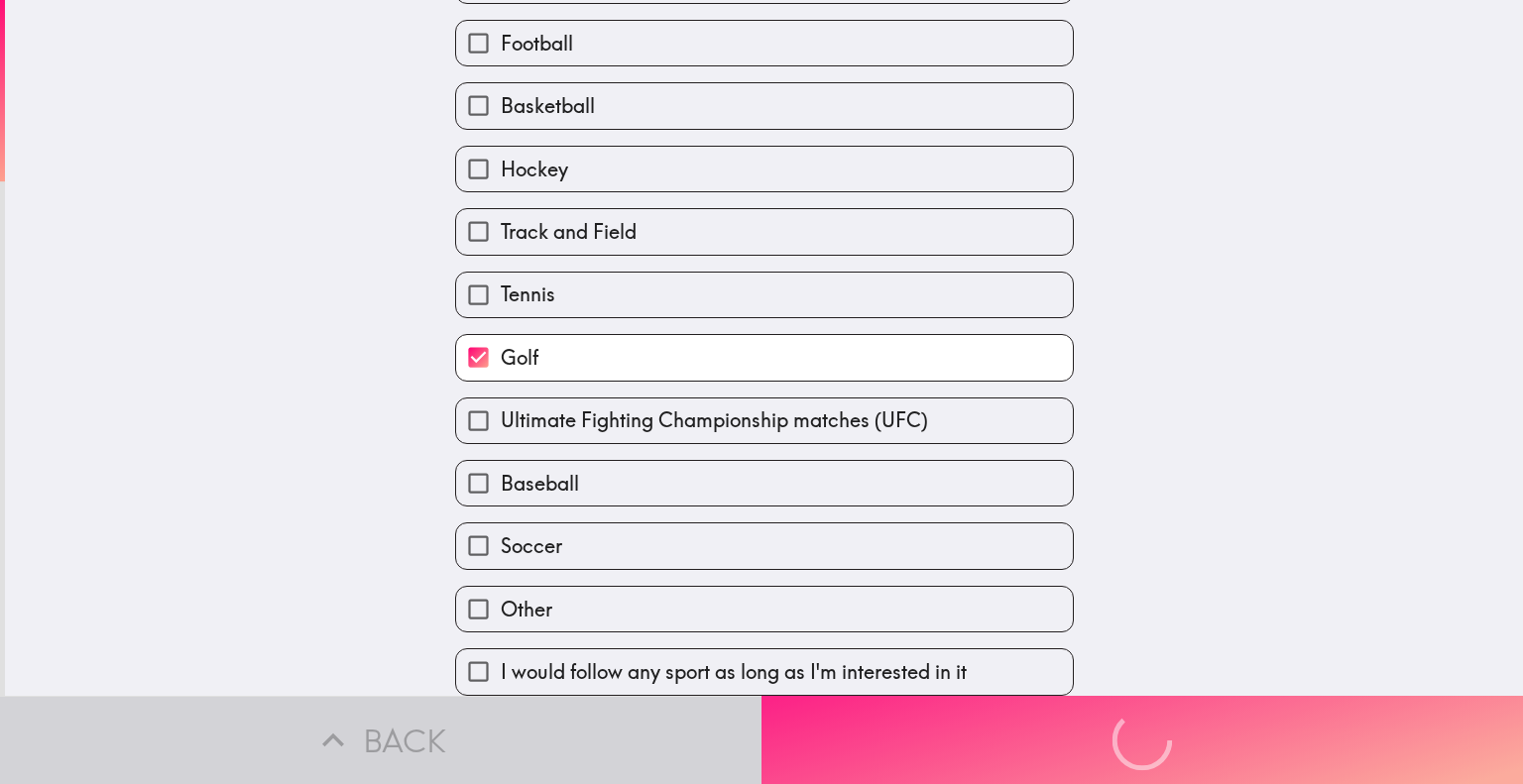 scroll, scrollTop: 0, scrollLeft: 0, axis: both 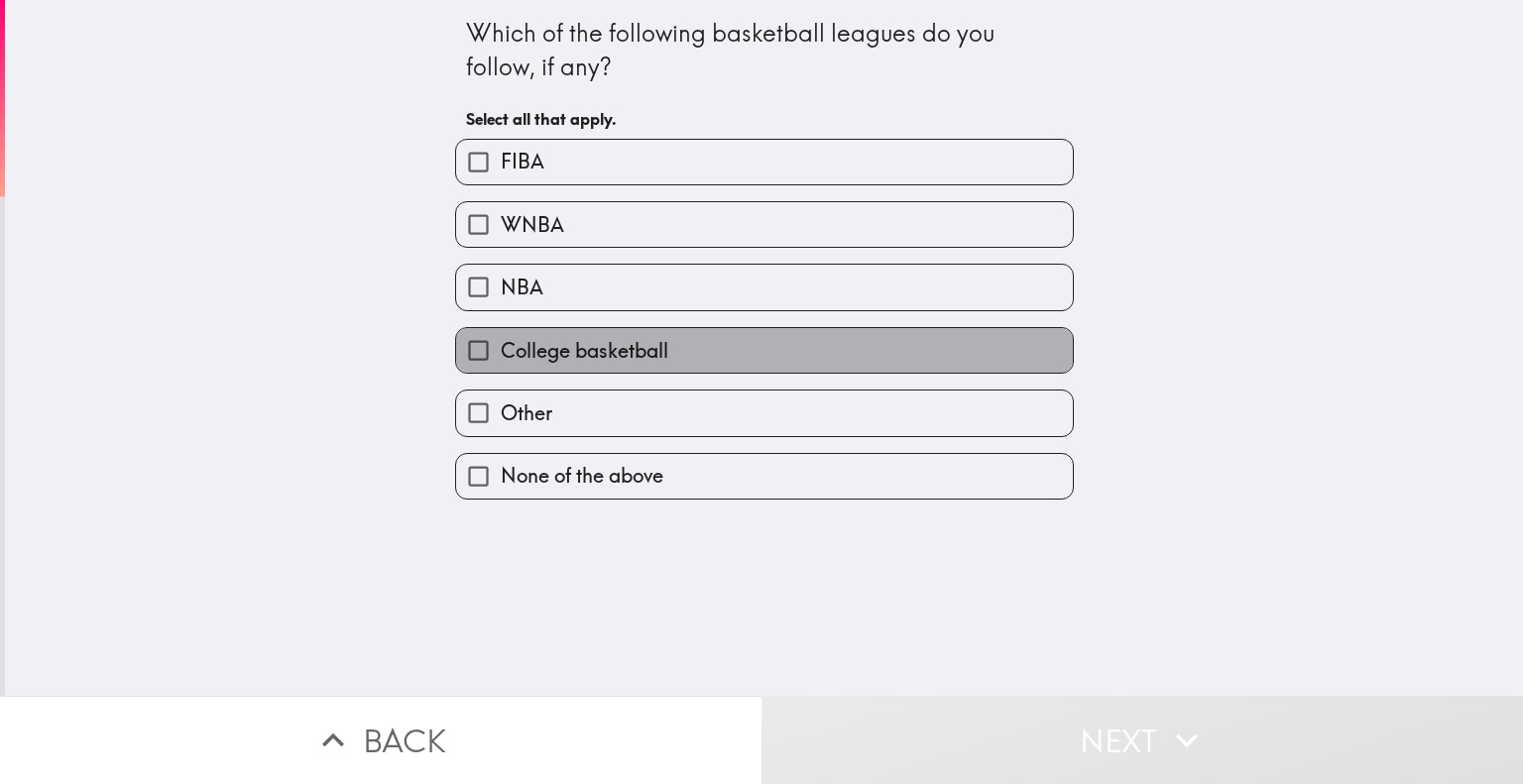 click on "College basketball" at bounding box center (764, 350) 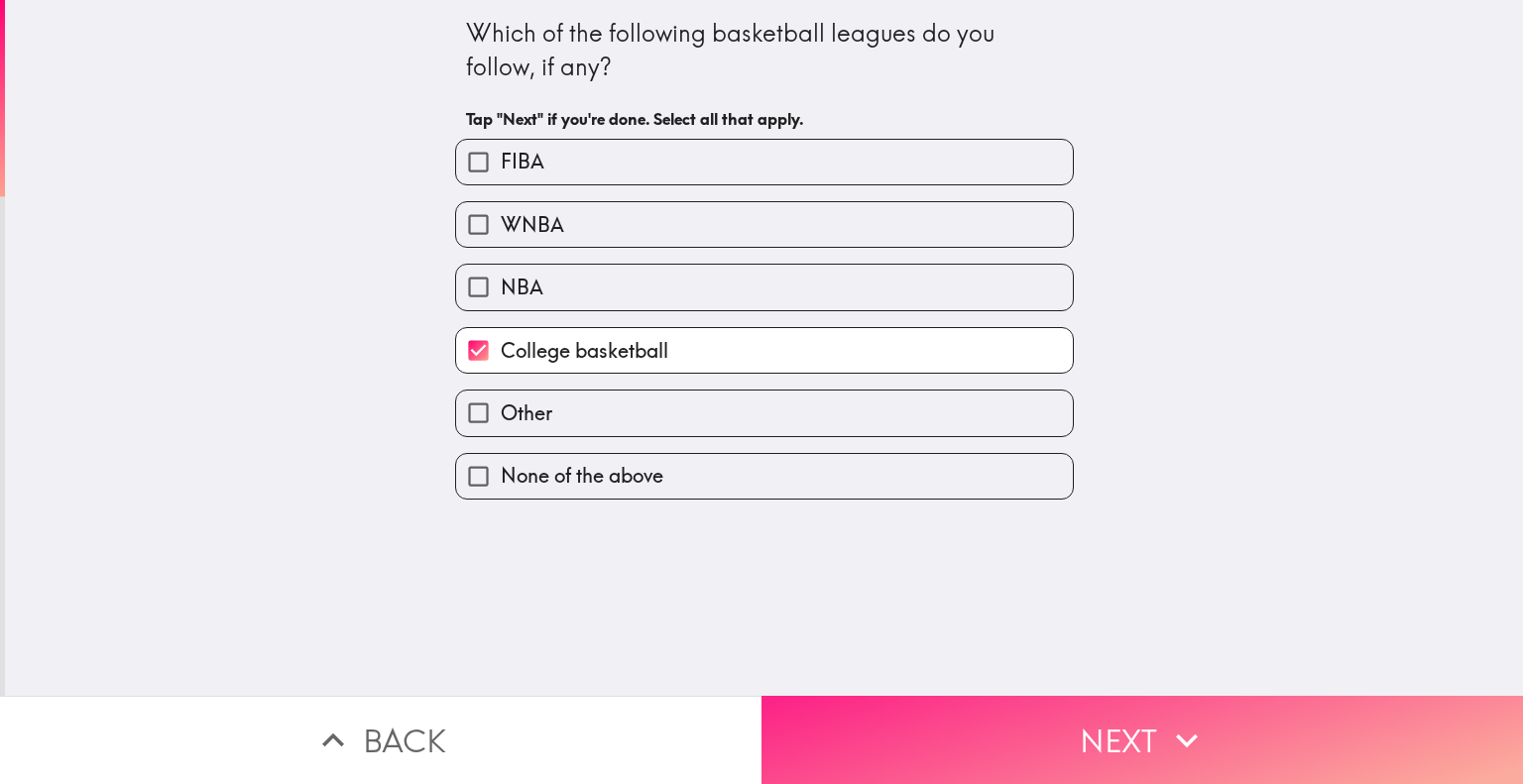 click on "Next" at bounding box center (1142, 739) 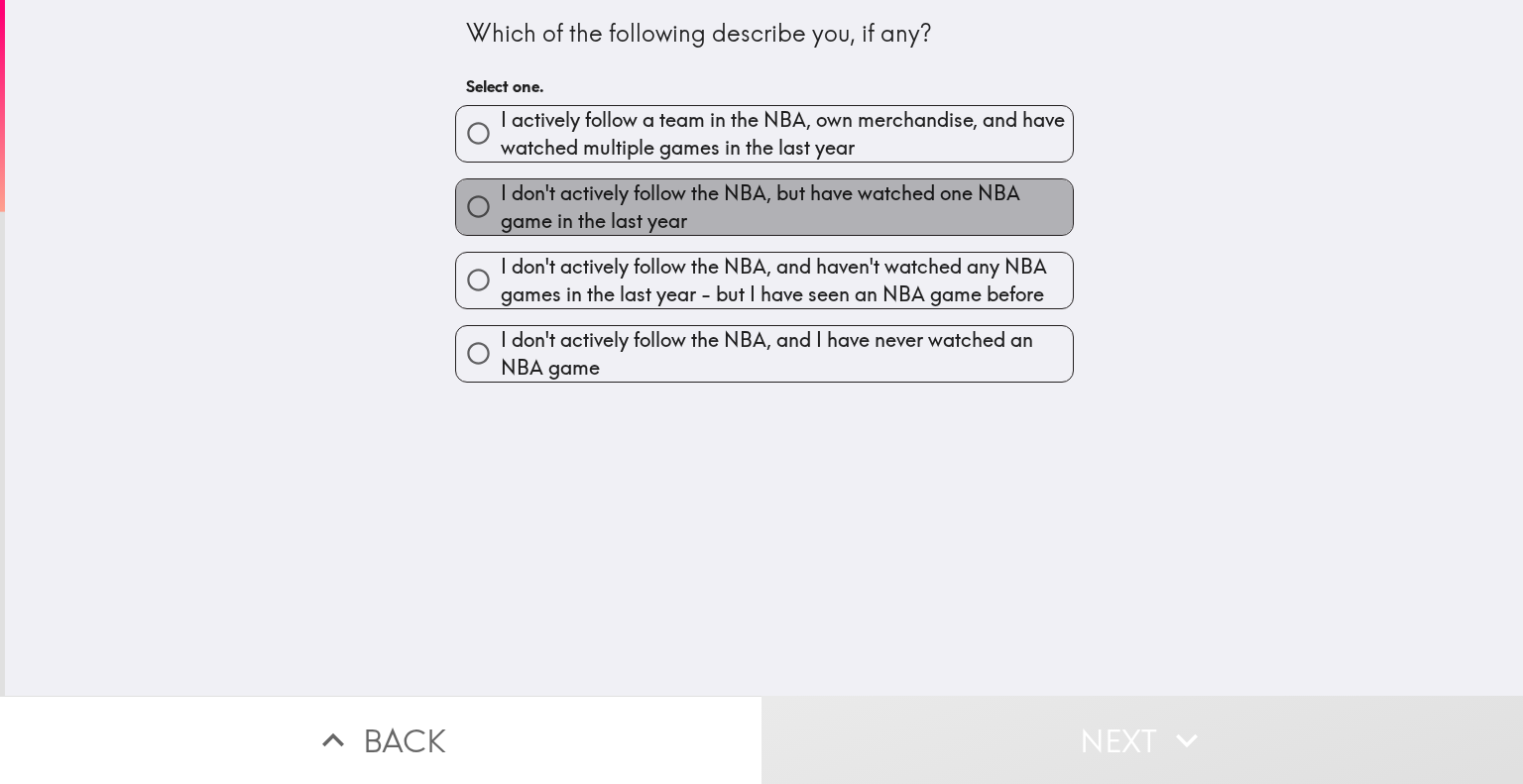 click on "I don't actively follow the NBA, but have watched one NBA game in the last year" at bounding box center [786, 207] 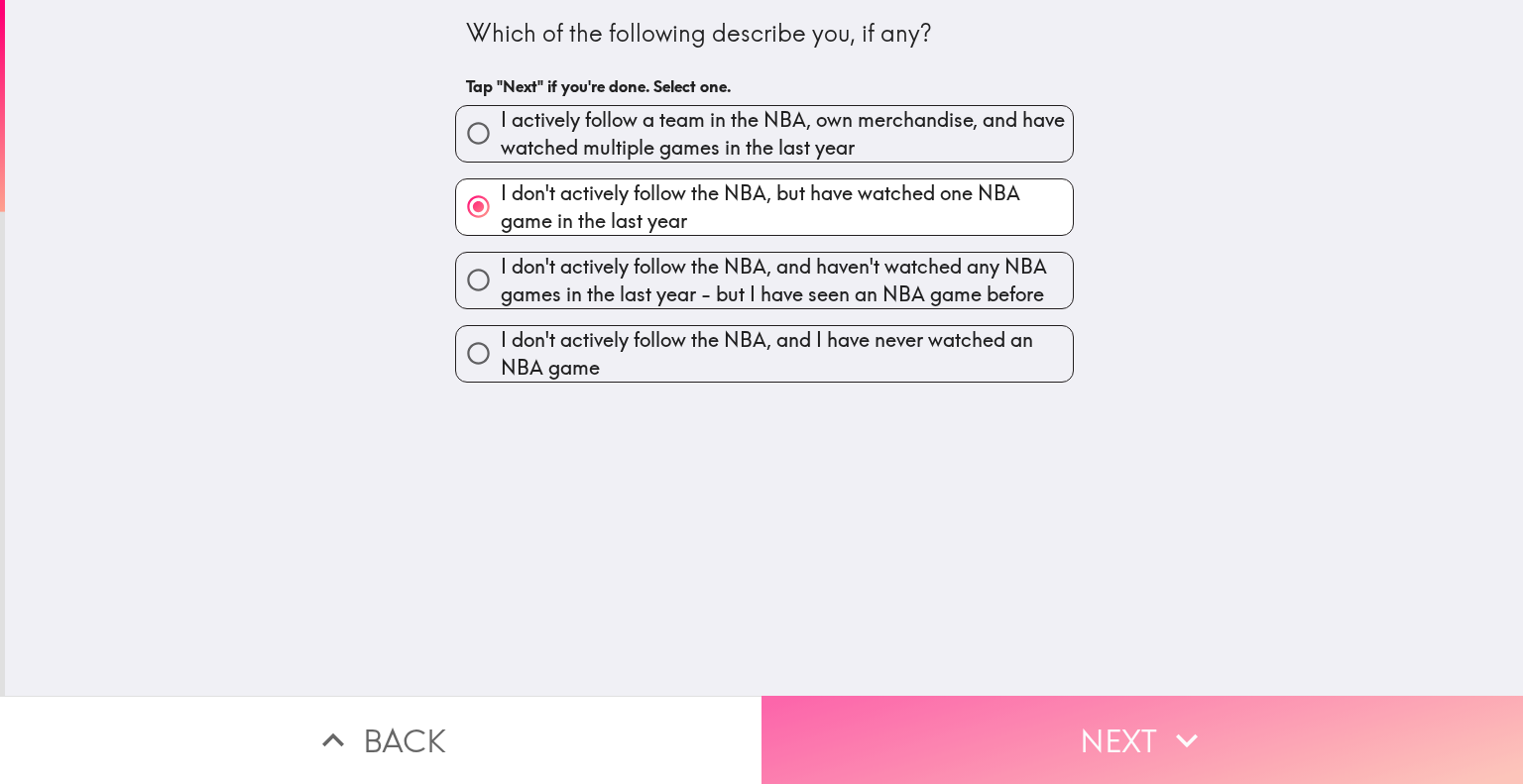 click on "Next" at bounding box center [1142, 739] 